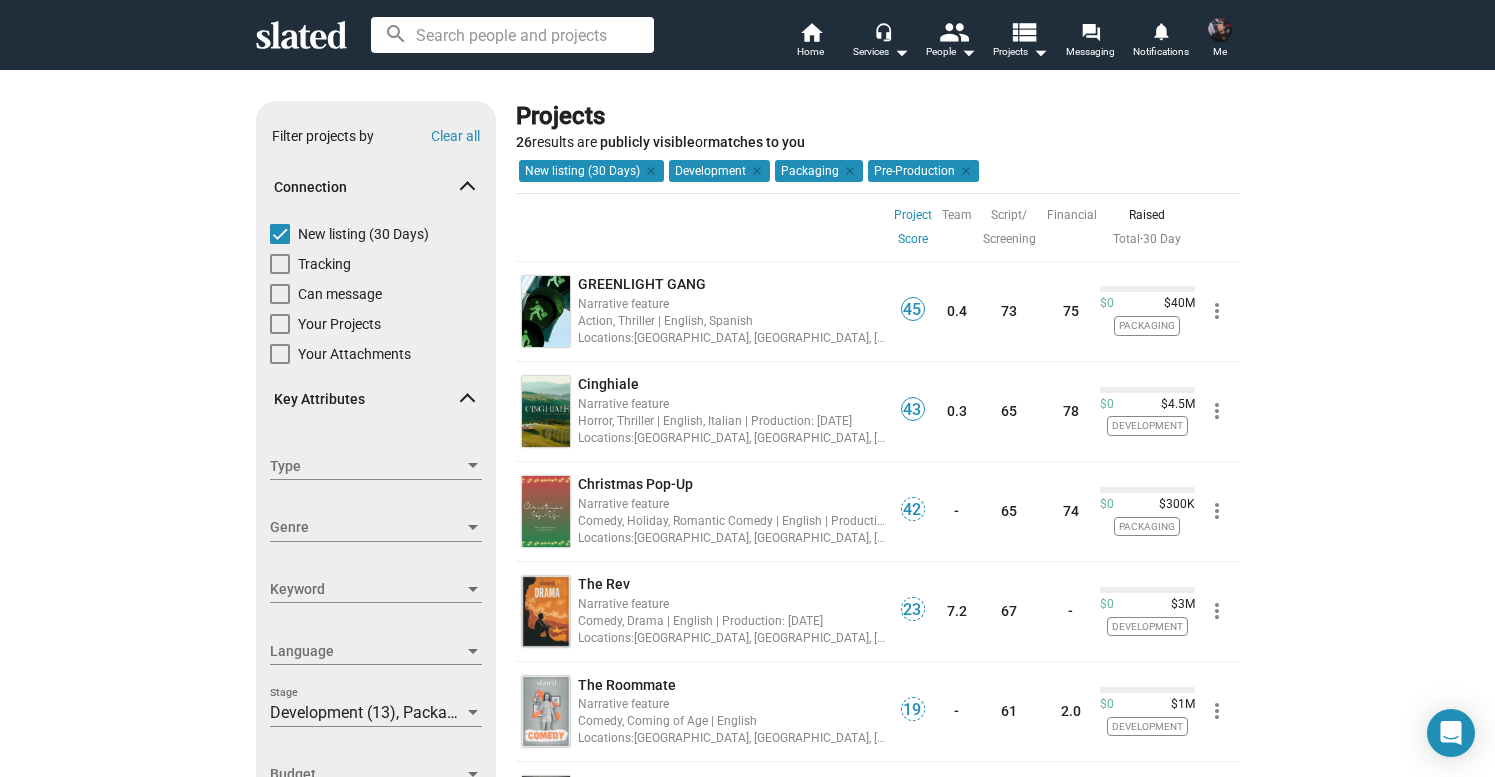 scroll, scrollTop: 0, scrollLeft: 0, axis: both 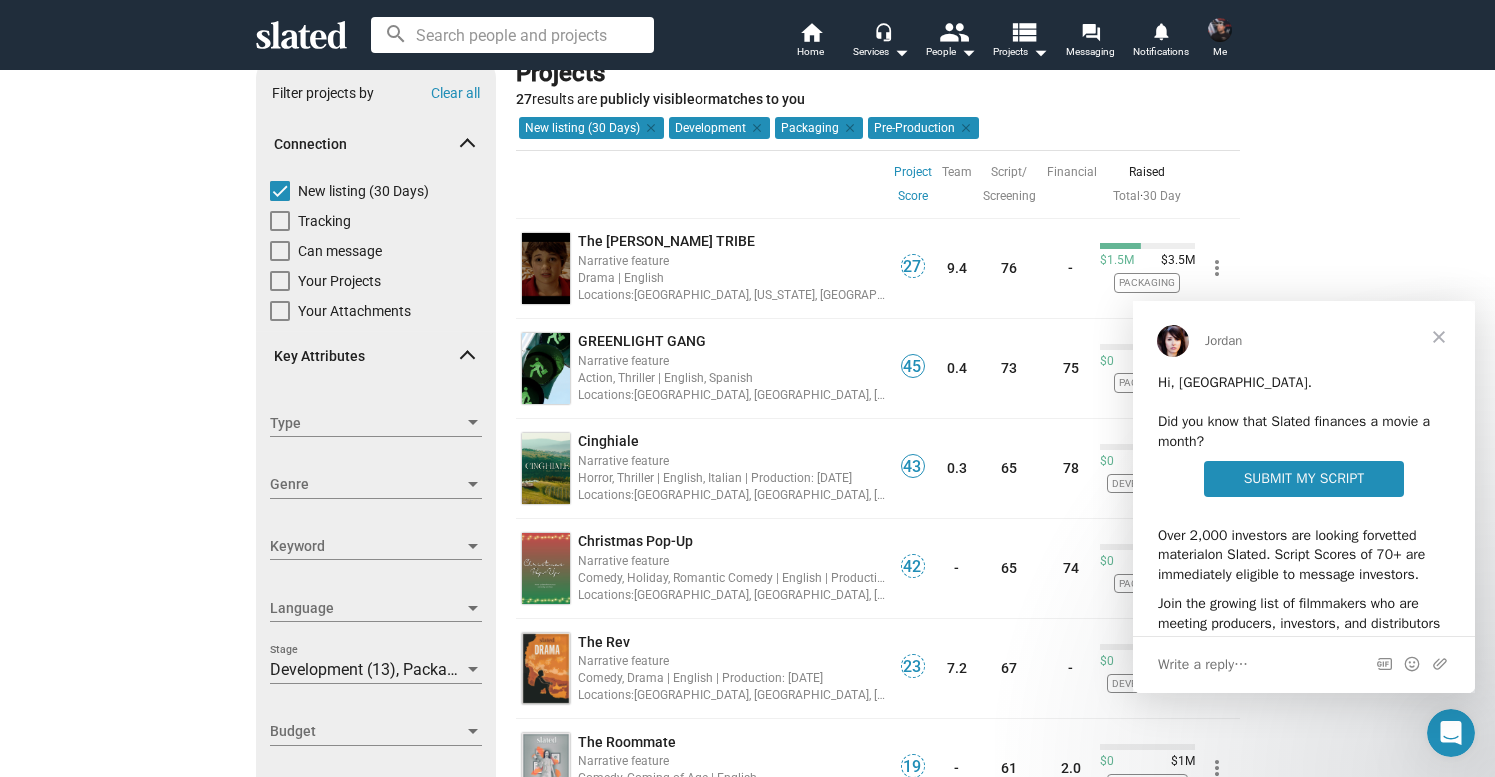 click at bounding box center [1439, 337] 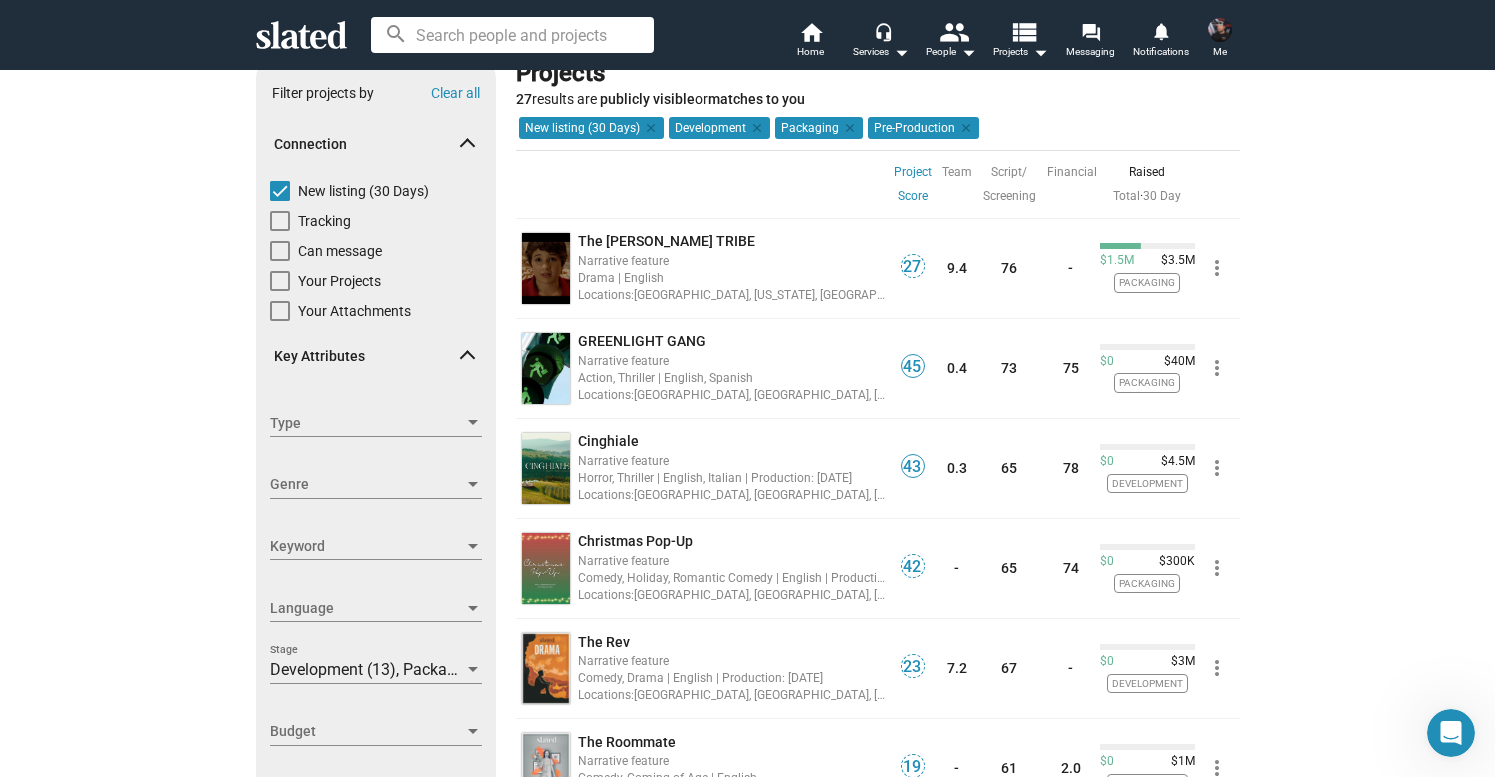 click on "Keyword Keyword" at bounding box center (376, 547) 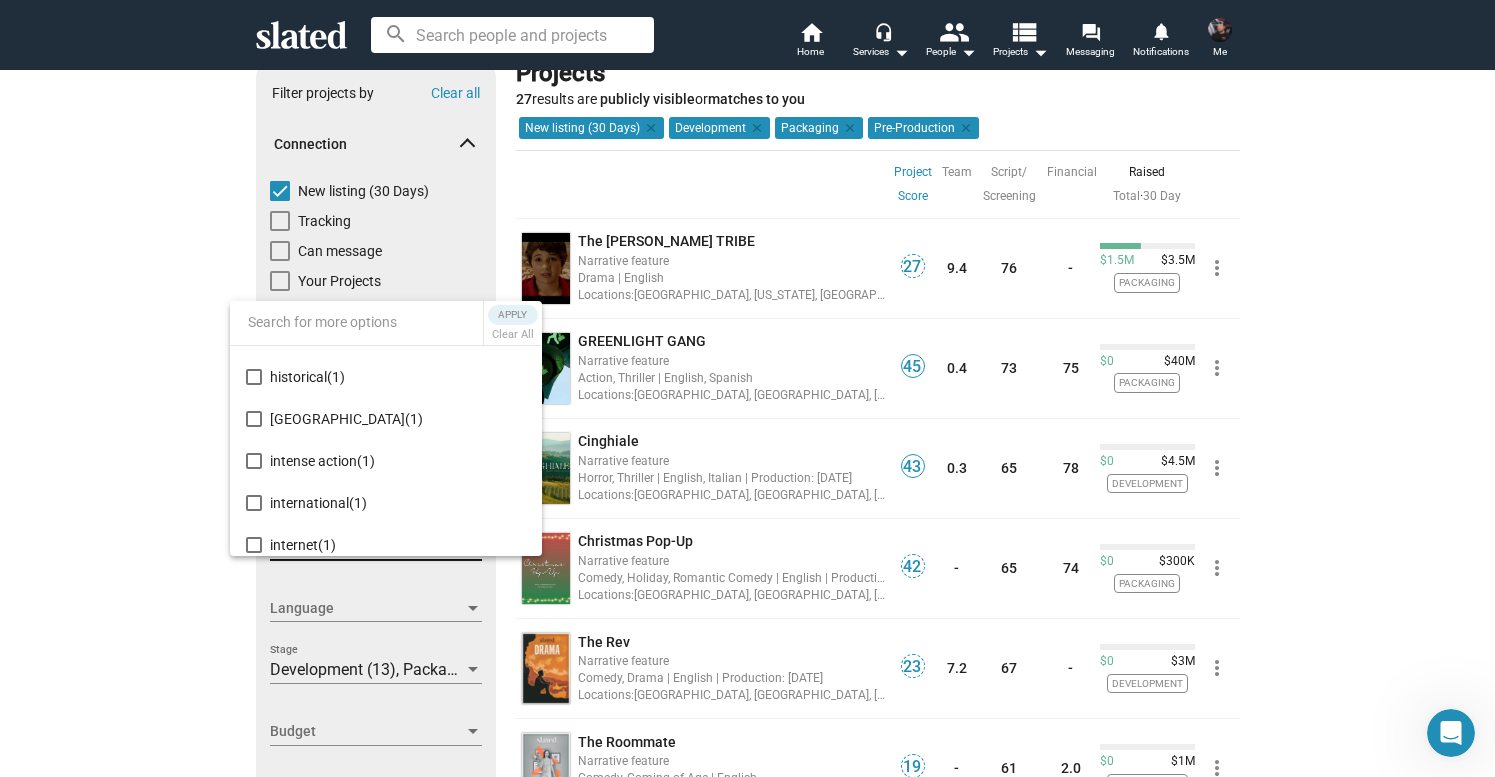 scroll, scrollTop: 1232, scrollLeft: 0, axis: vertical 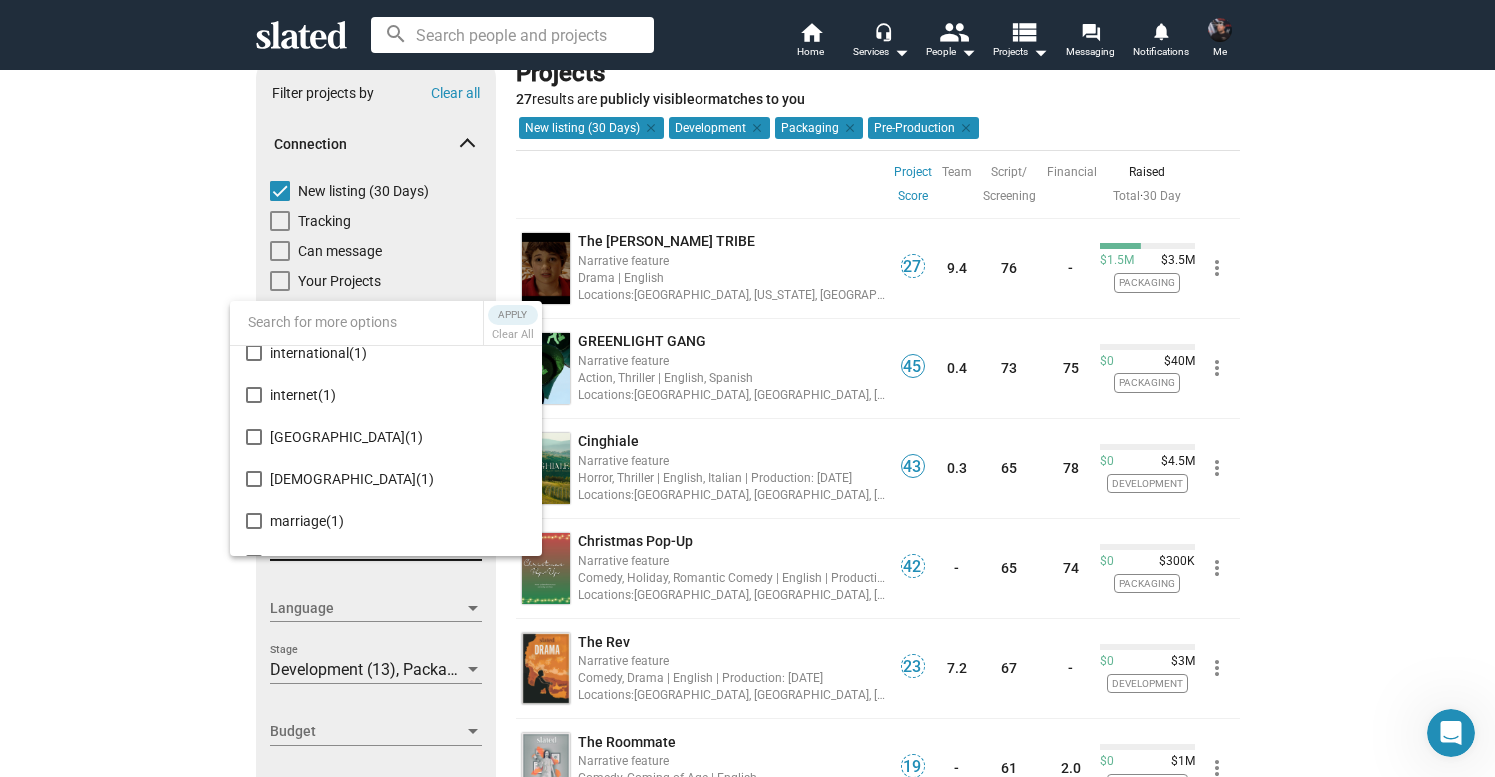 click at bounding box center (747, 388) 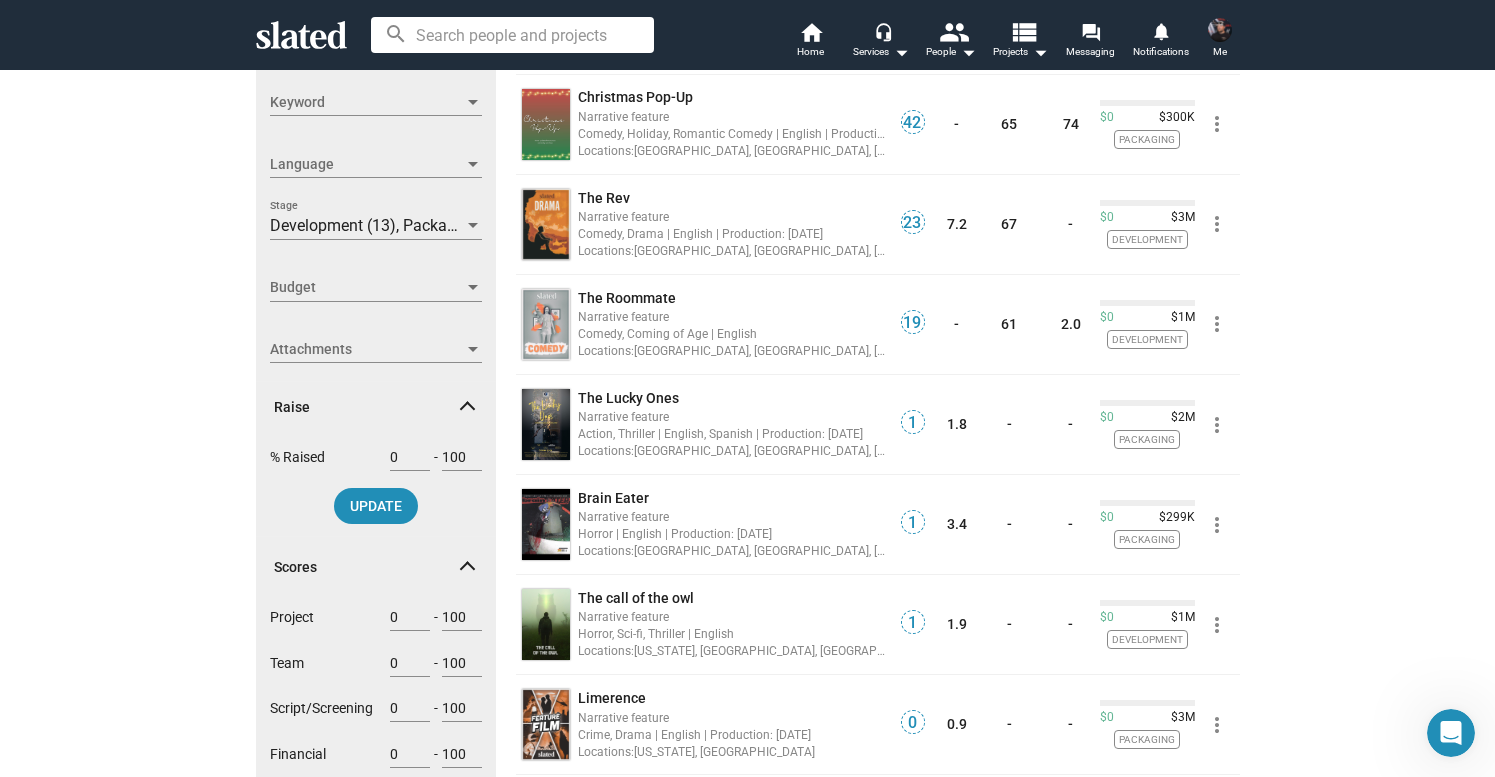 scroll, scrollTop: 493, scrollLeft: 0, axis: vertical 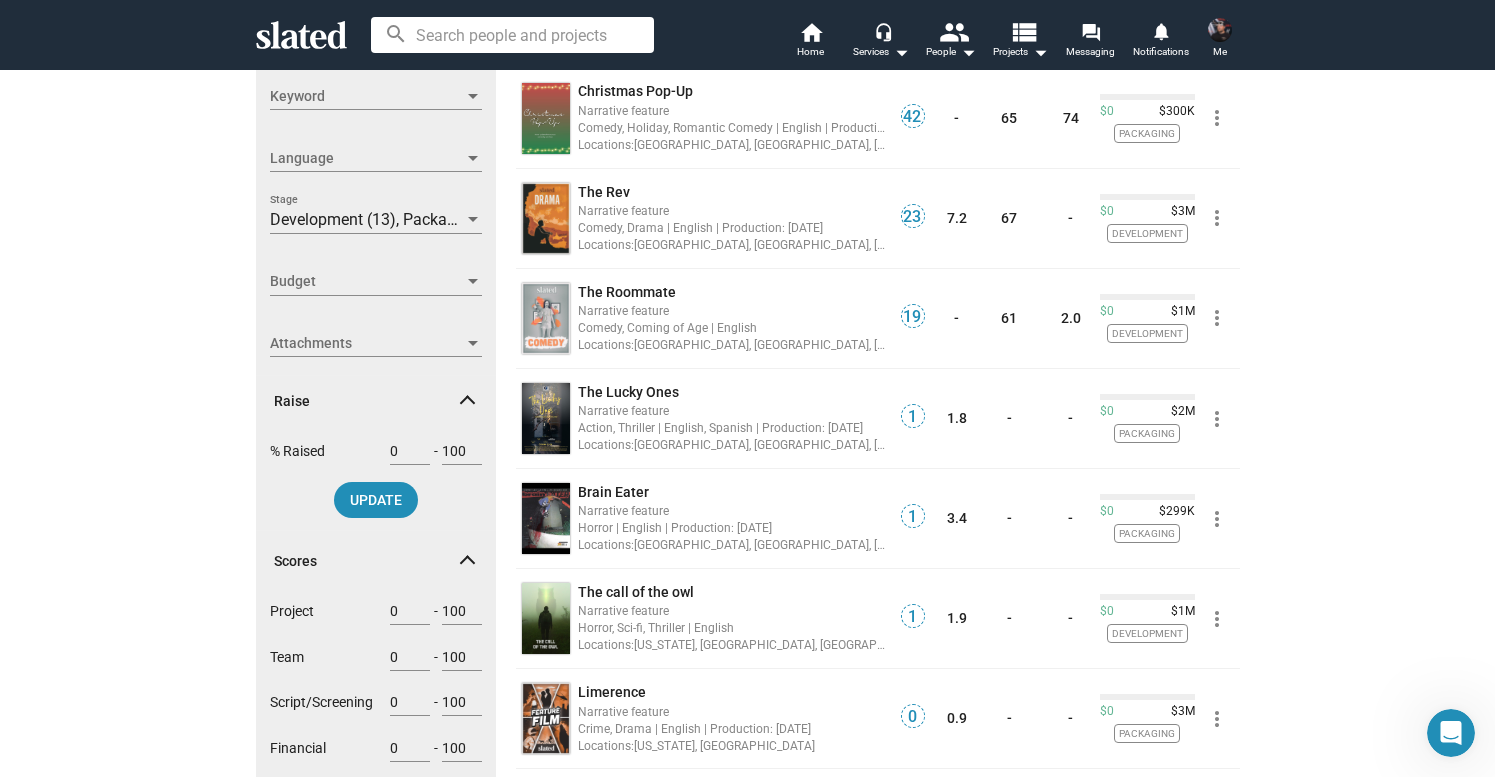 click on "Attachments" at bounding box center (367, 343) 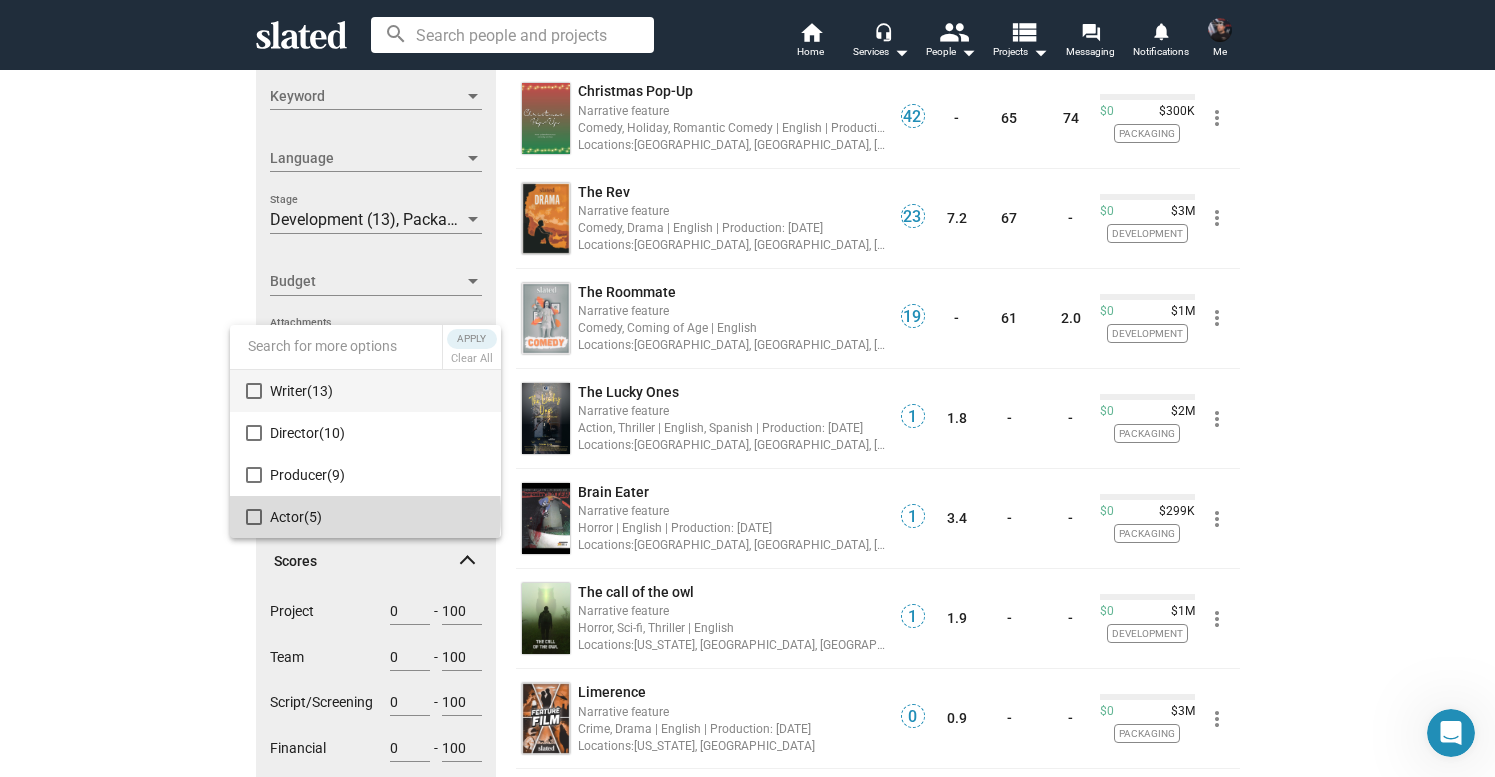 click on "(5)" at bounding box center (313, 517) 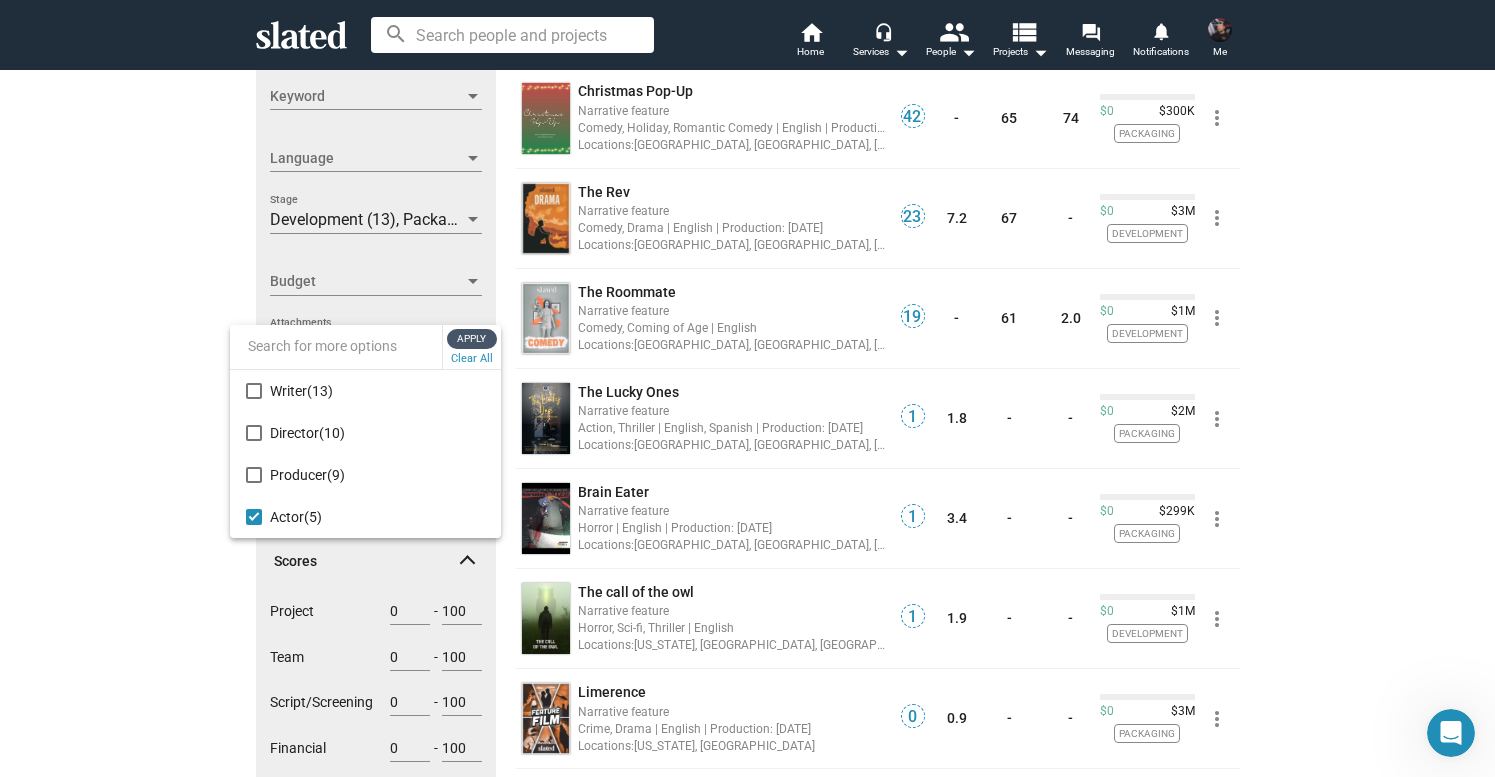 click on "Apply" at bounding box center (472, 339) 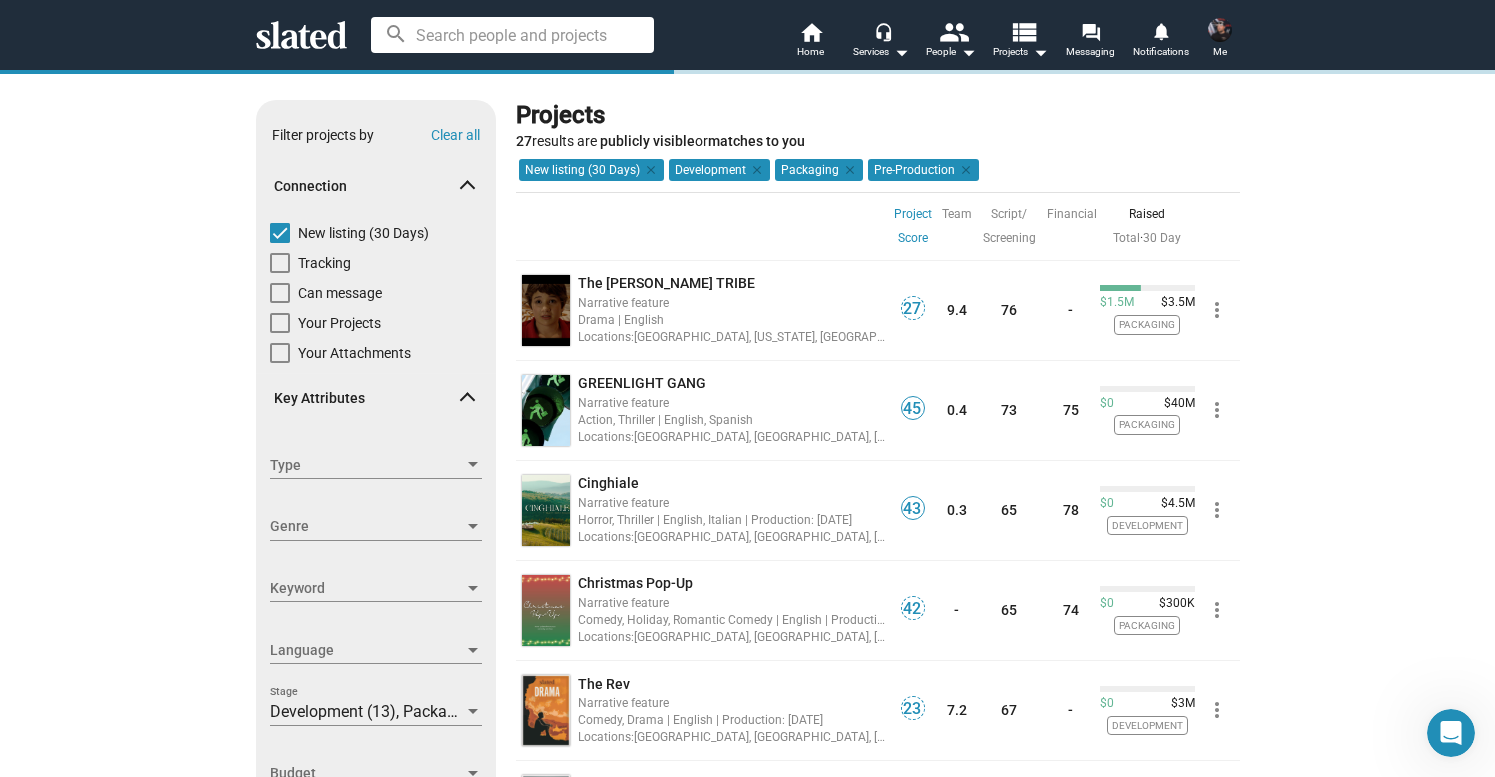 scroll, scrollTop: 0, scrollLeft: 0, axis: both 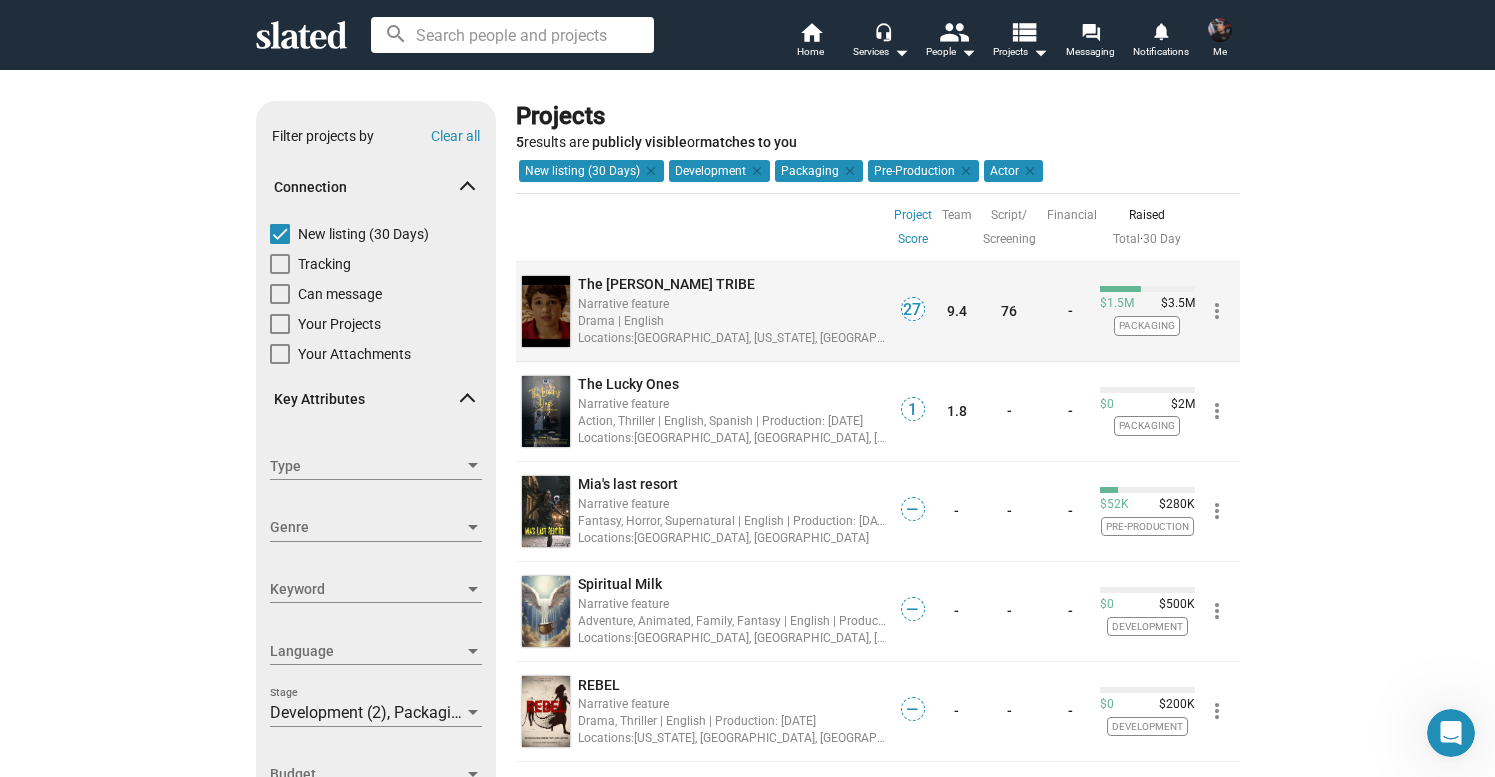 click on "The PARKER TRIBE" 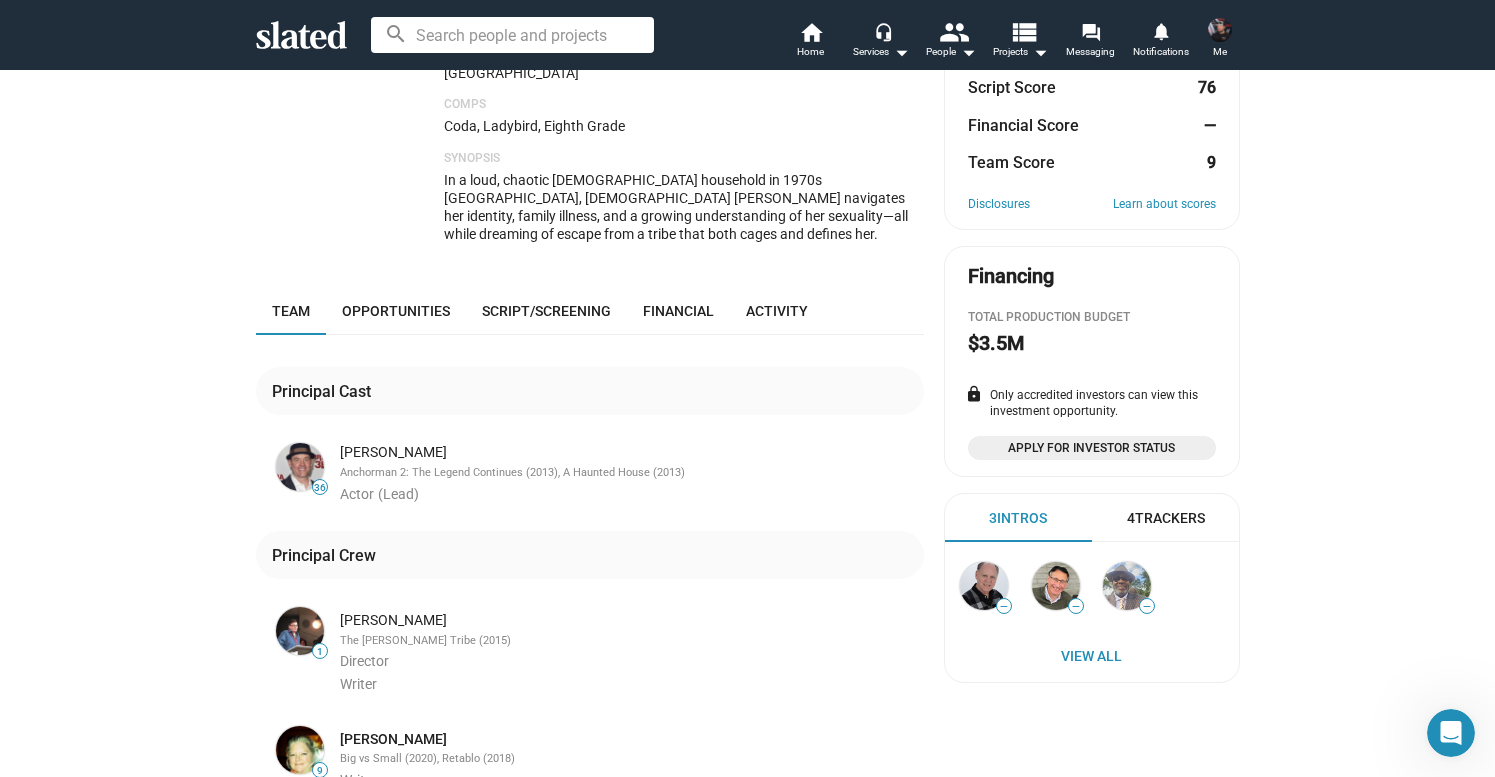 scroll, scrollTop: 308, scrollLeft: 0, axis: vertical 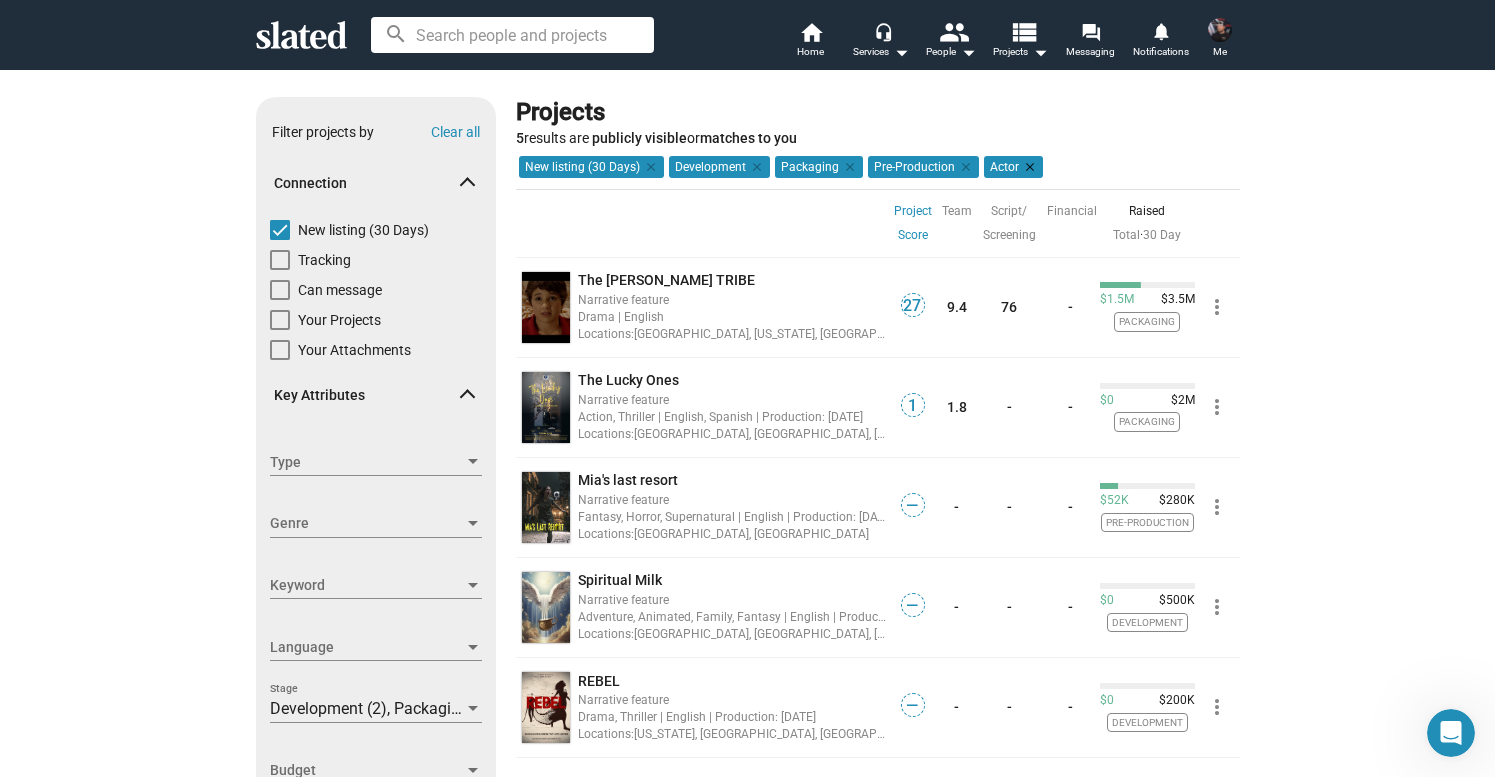 click on "clear" at bounding box center [1028, 167] 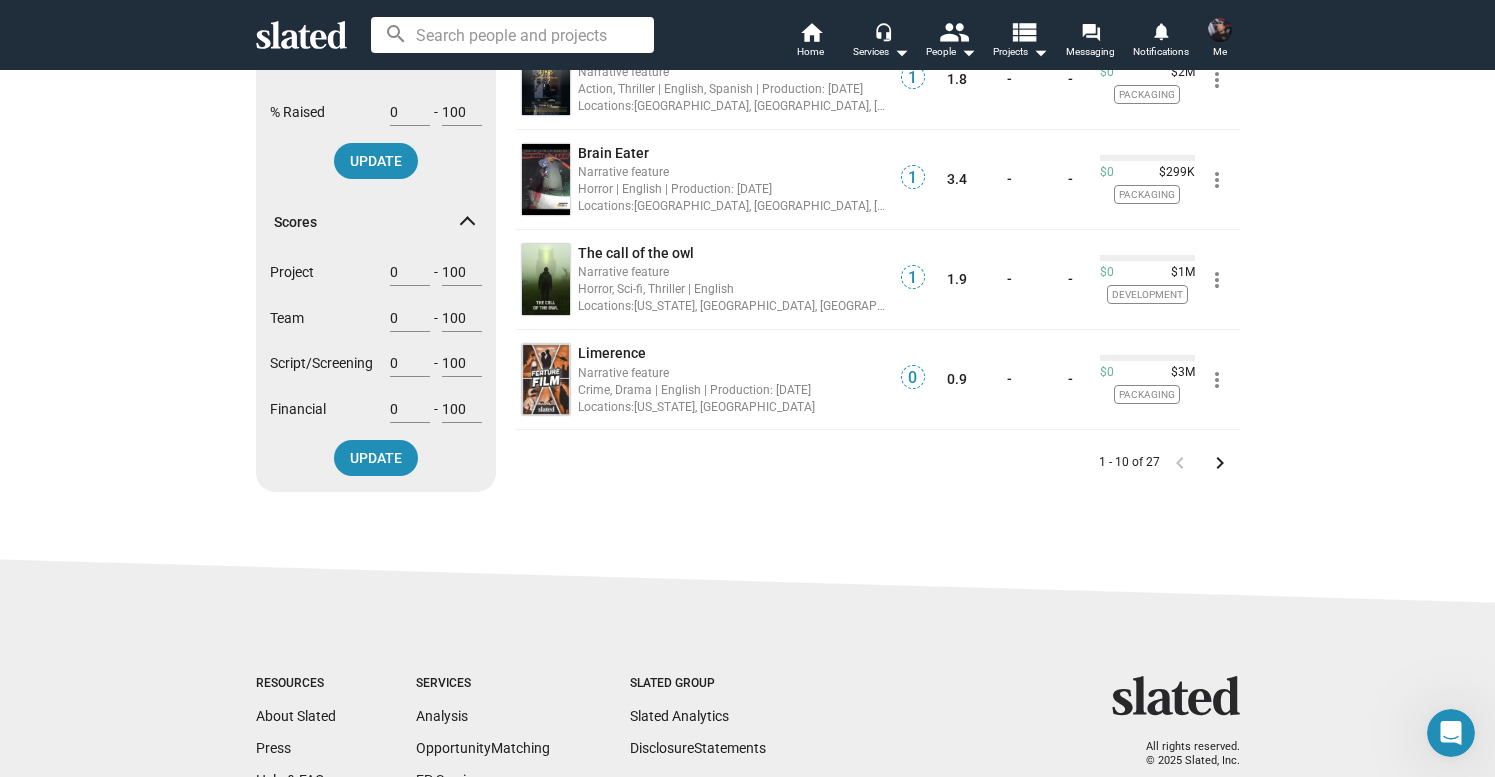 scroll, scrollTop: 826, scrollLeft: 0, axis: vertical 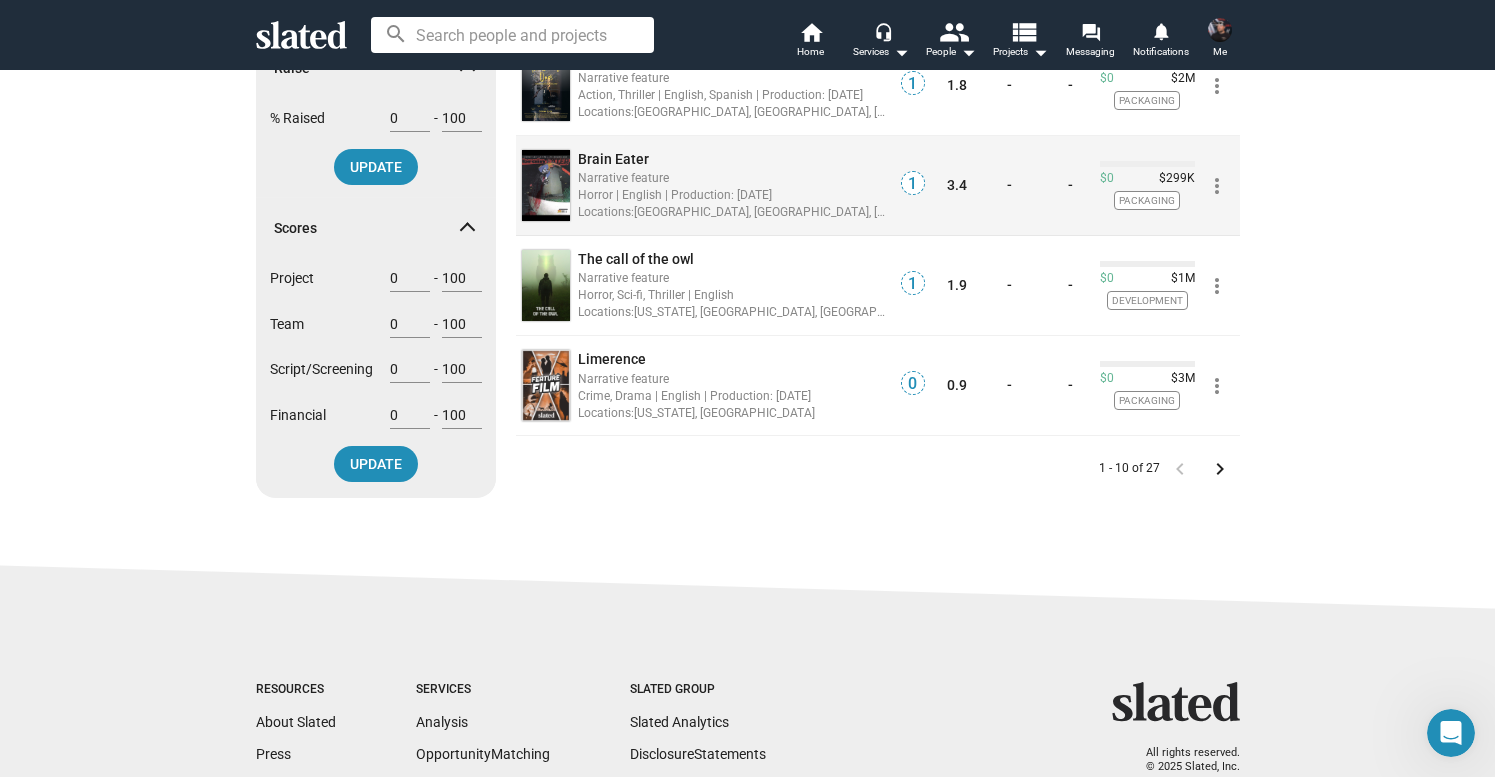 click on "Brain Eater" 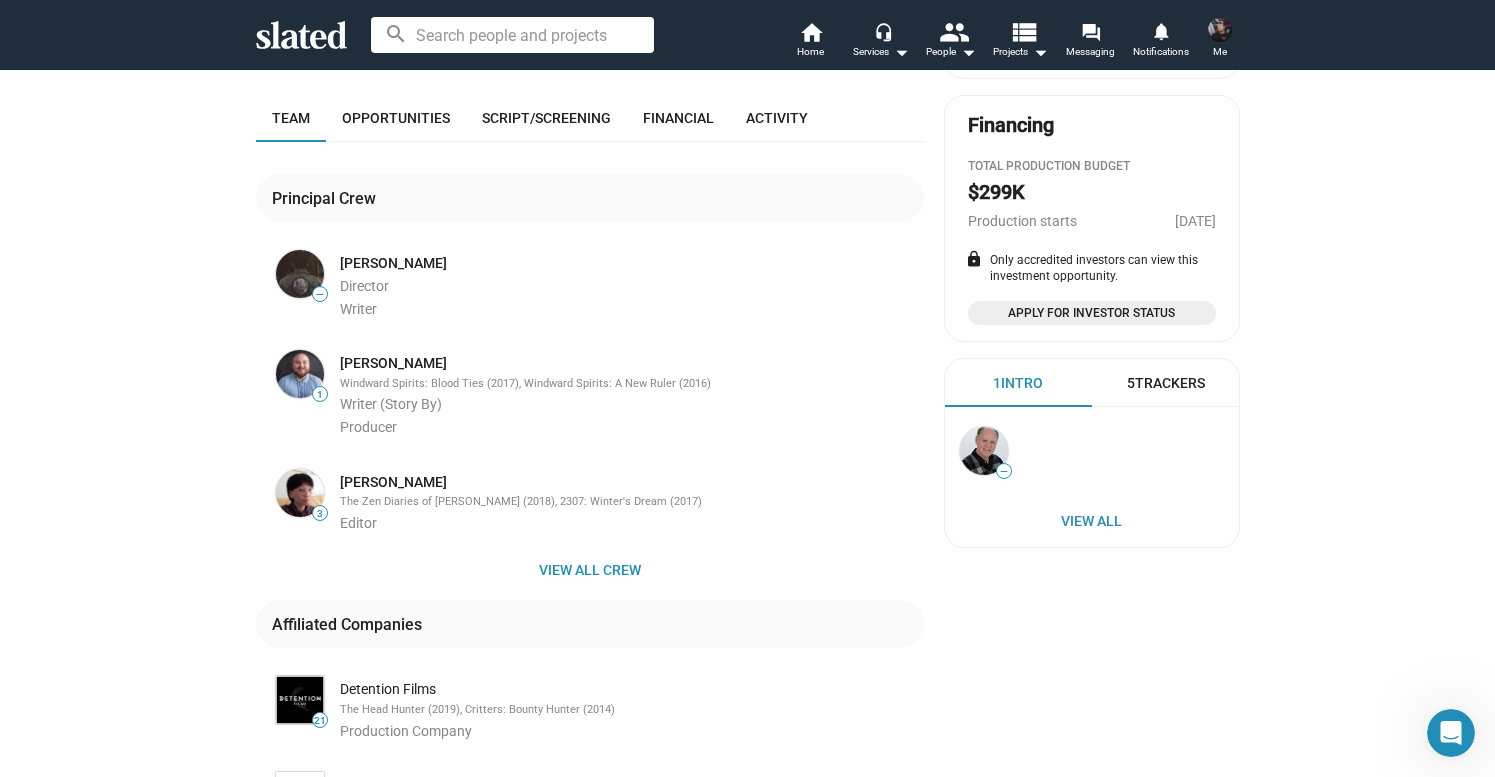 scroll, scrollTop: 242, scrollLeft: 0, axis: vertical 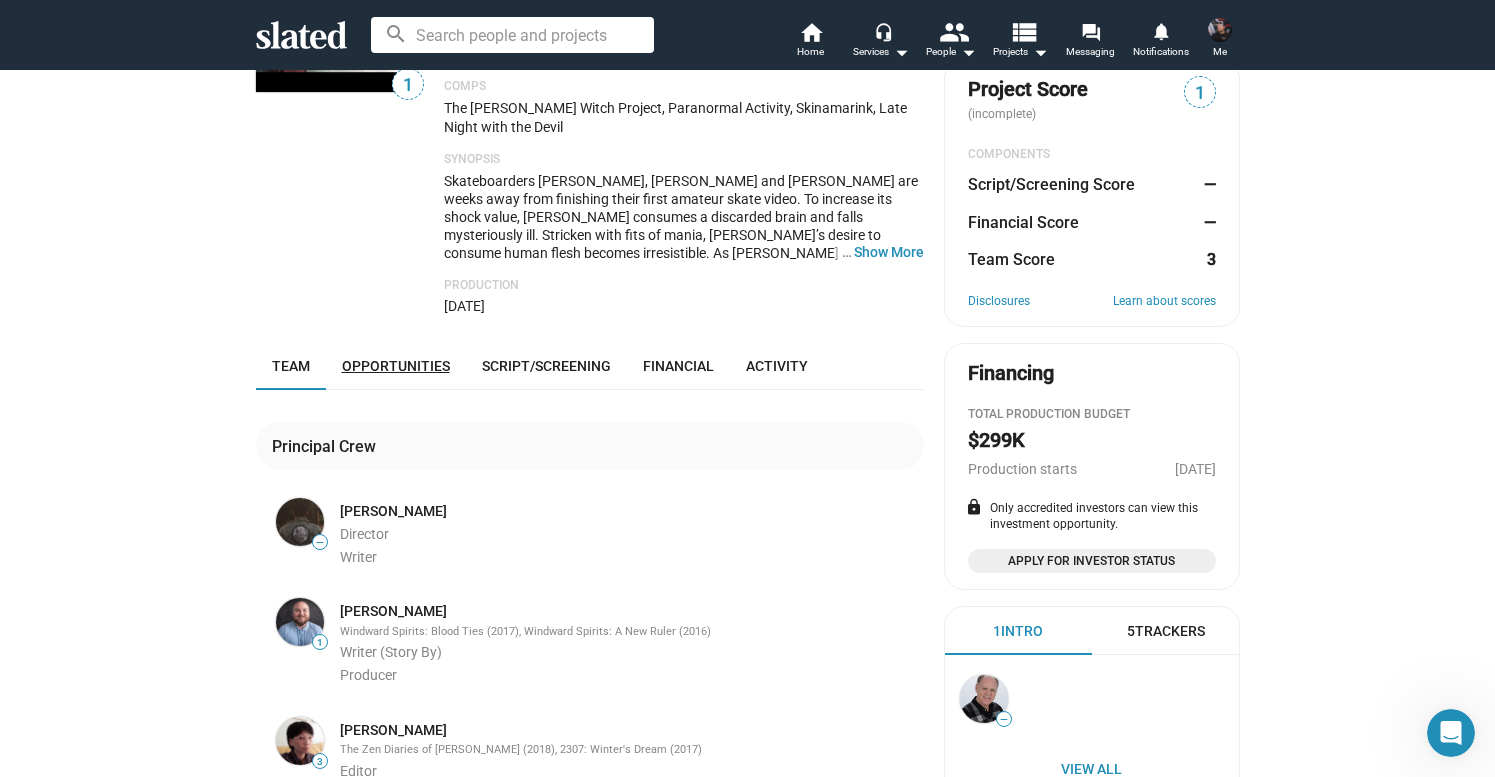 click on "Opportunities" at bounding box center [396, 366] 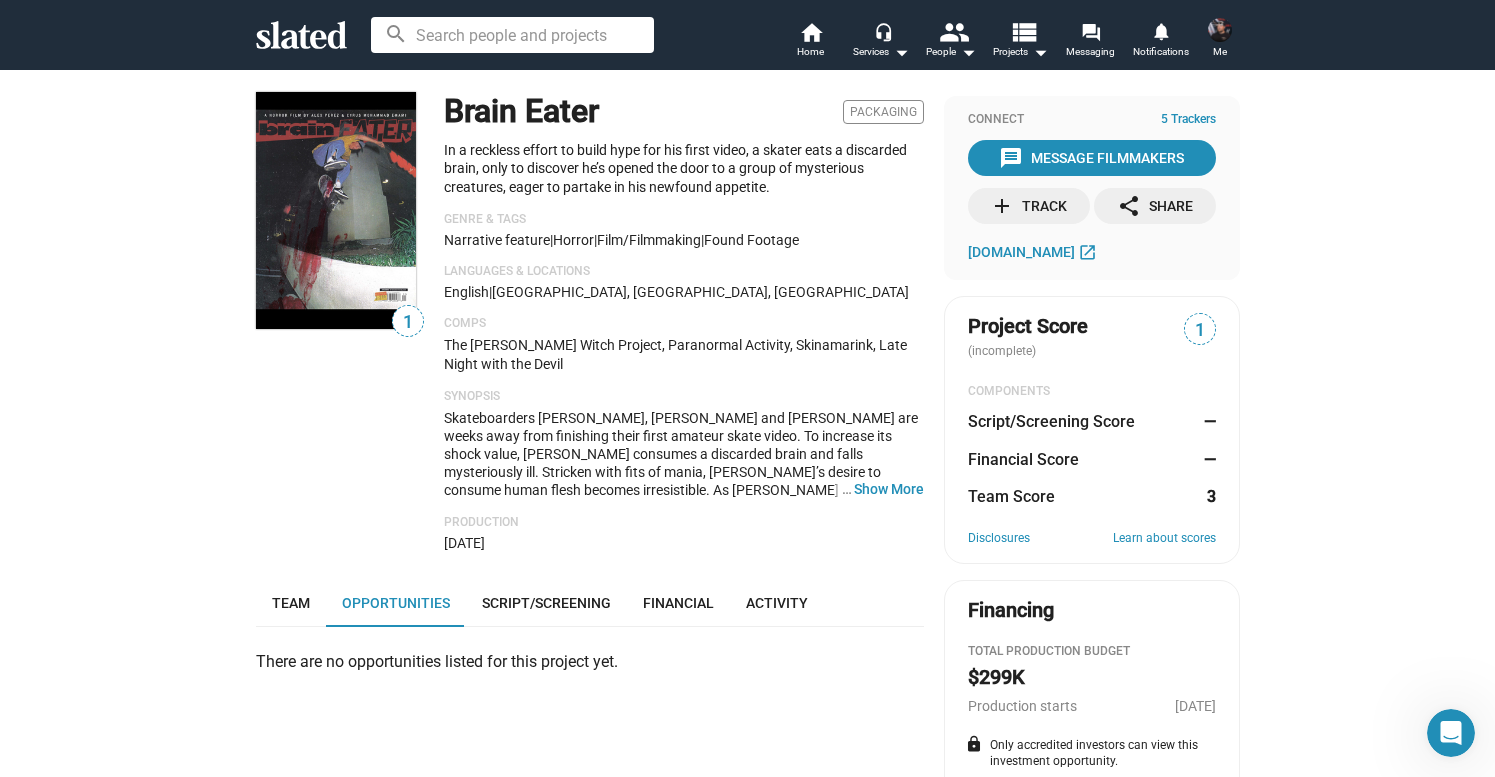 scroll, scrollTop: 0, scrollLeft: 0, axis: both 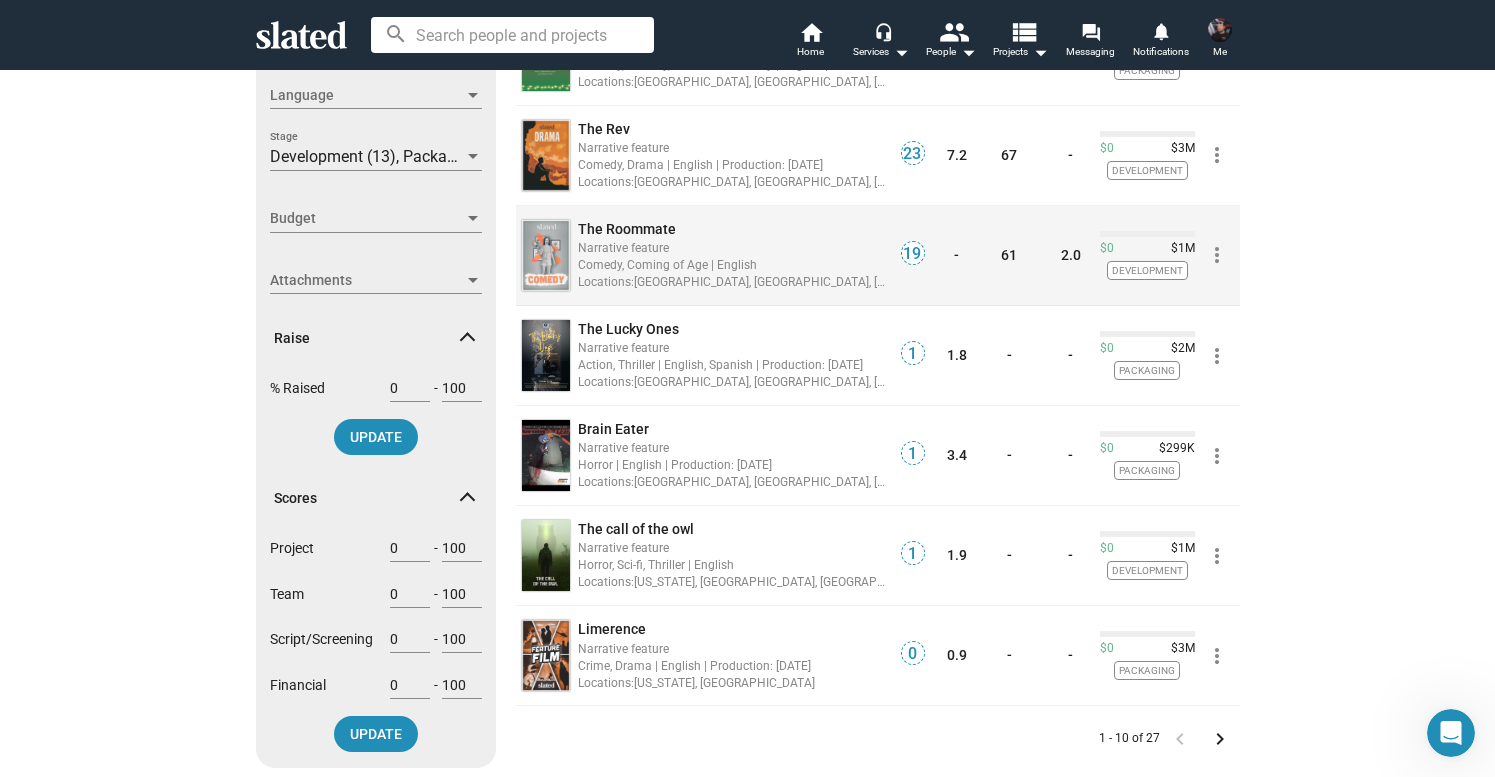 click on "The Roommate" 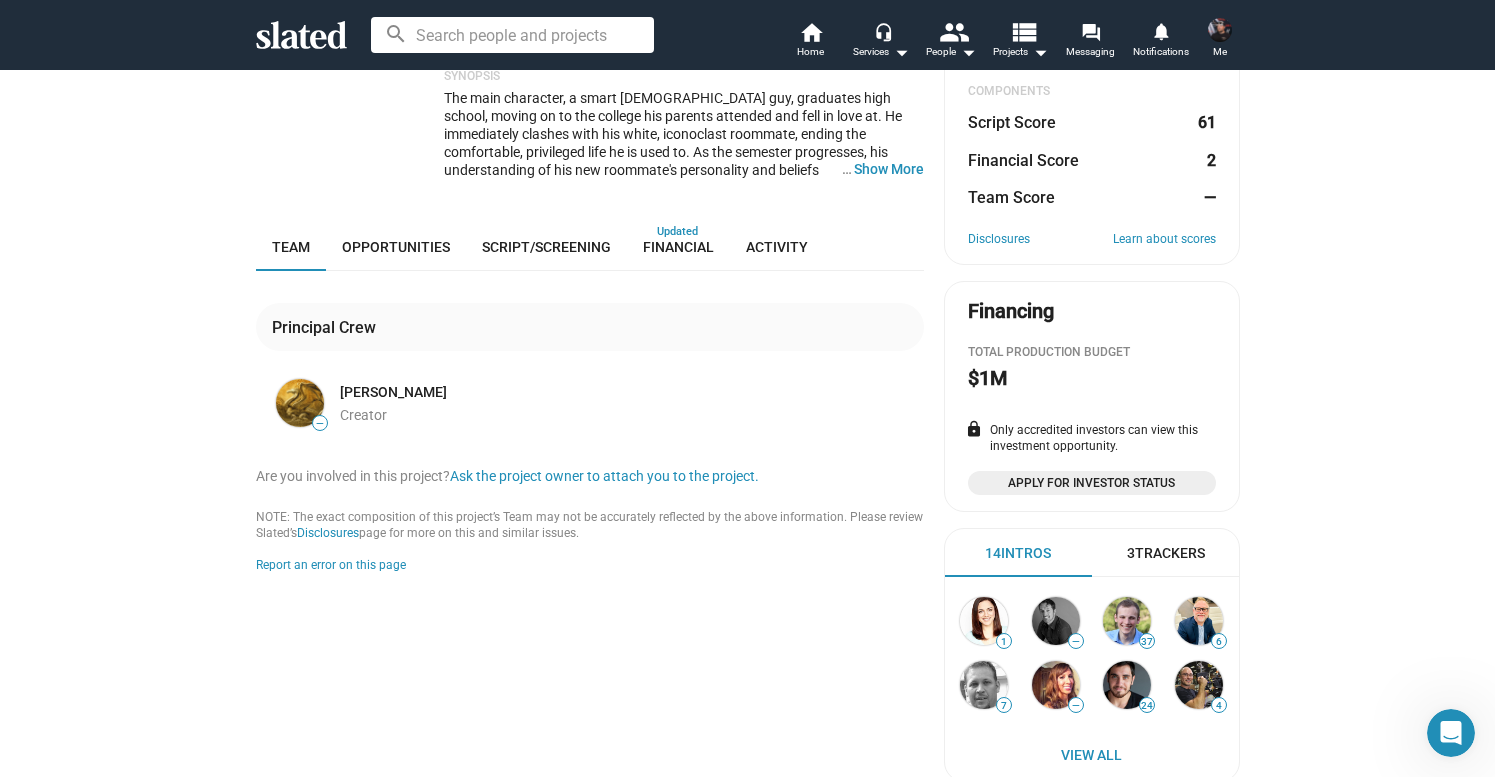 scroll, scrollTop: 291, scrollLeft: 0, axis: vertical 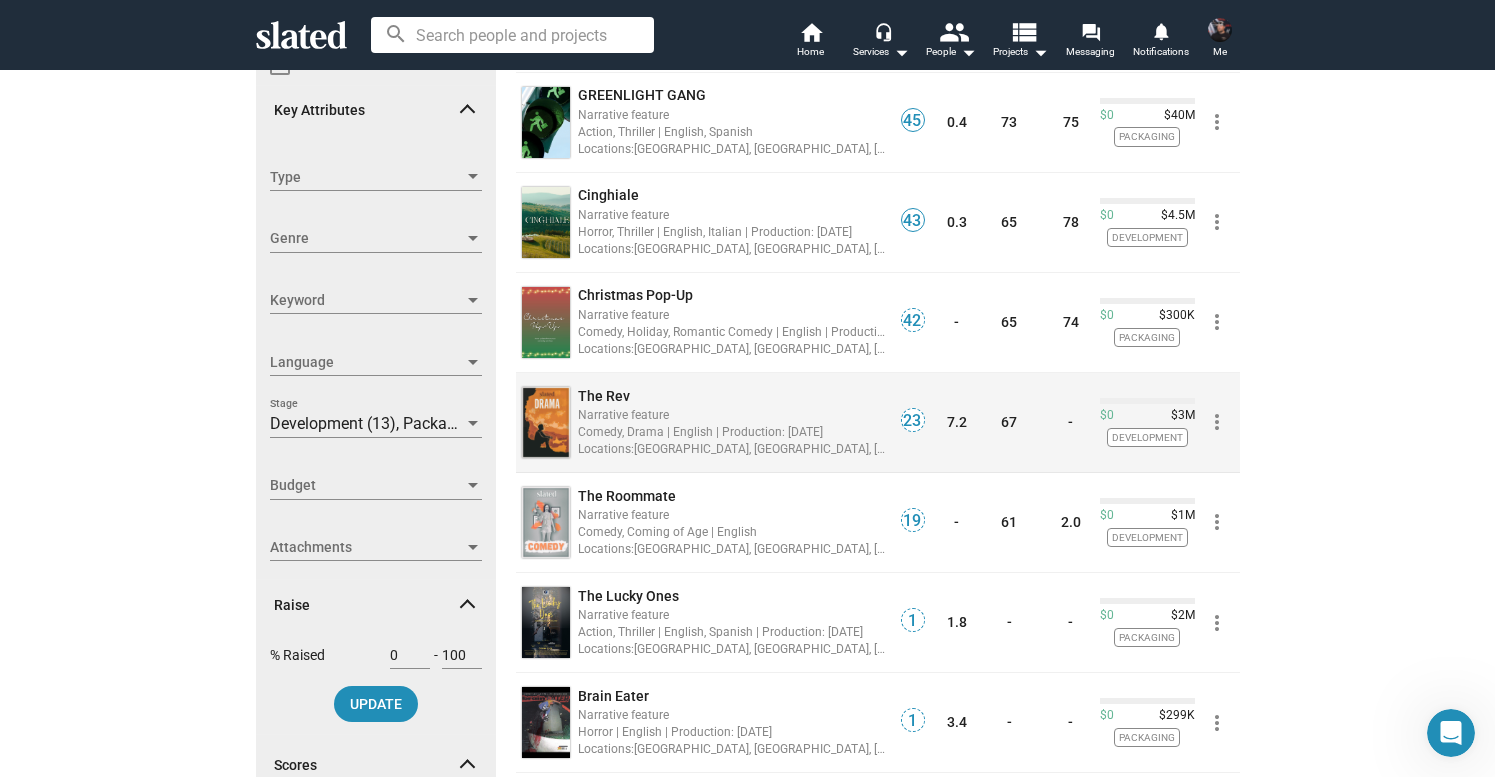 click on "The Rev" 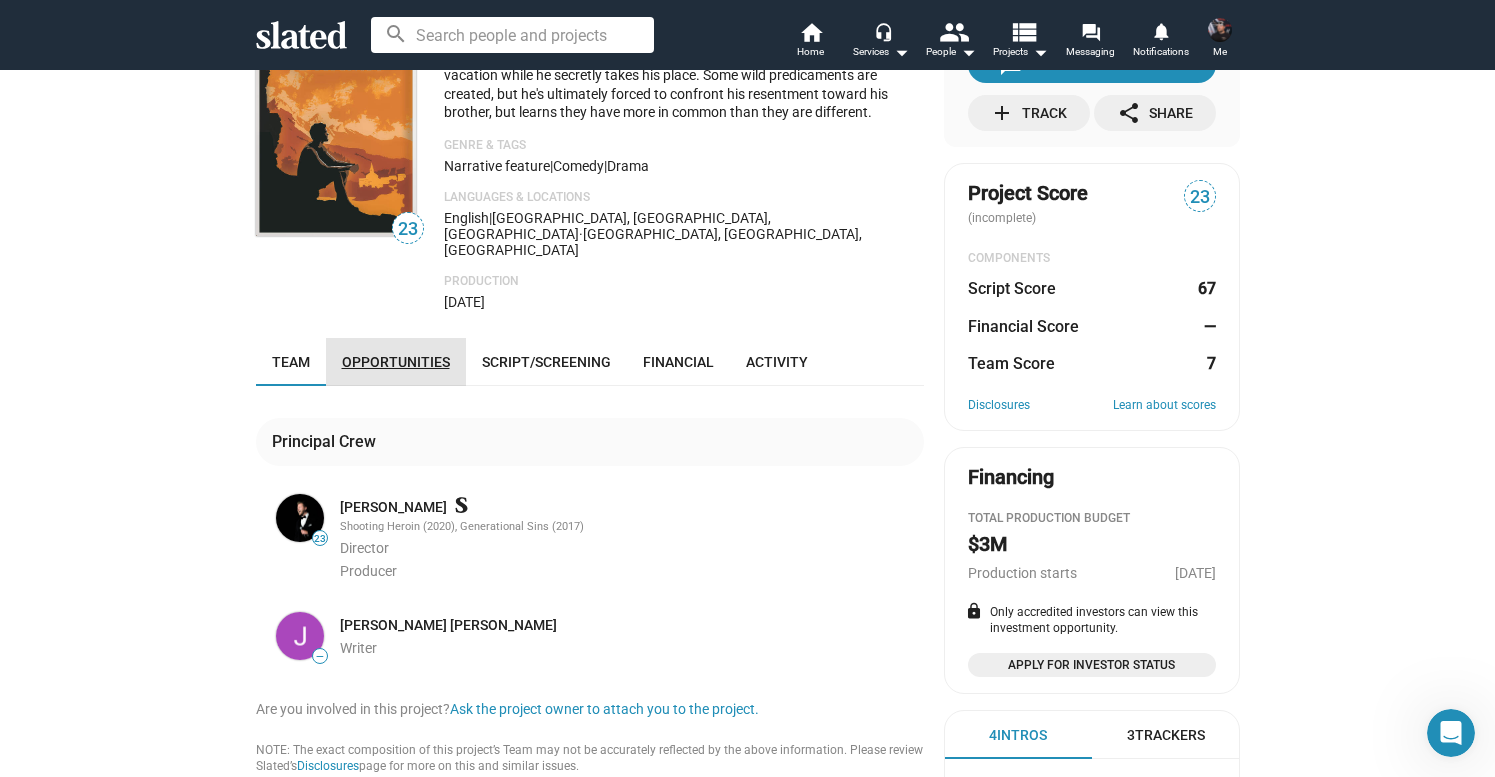 click on "Opportunities" at bounding box center (396, 362) 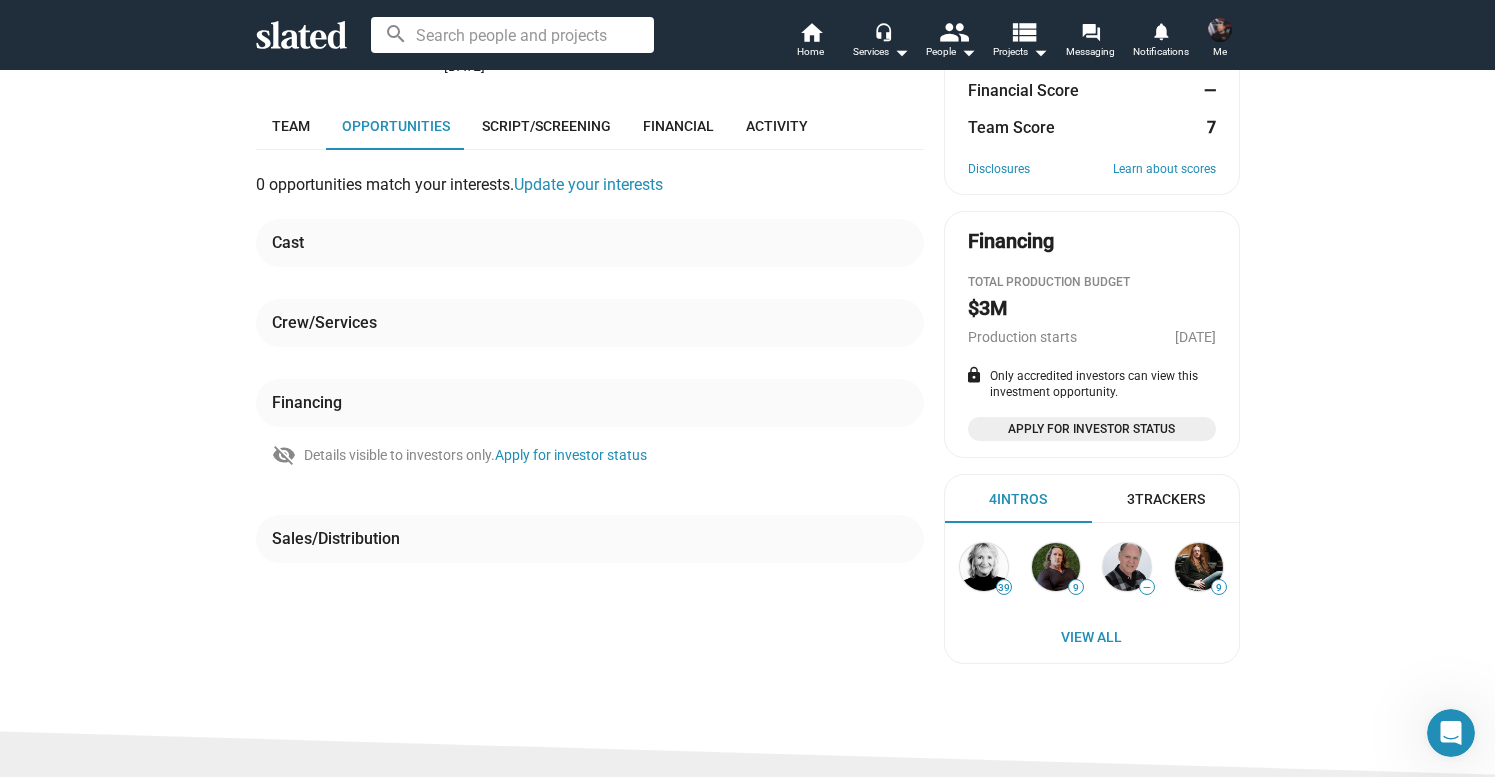 scroll, scrollTop: 336, scrollLeft: 0, axis: vertical 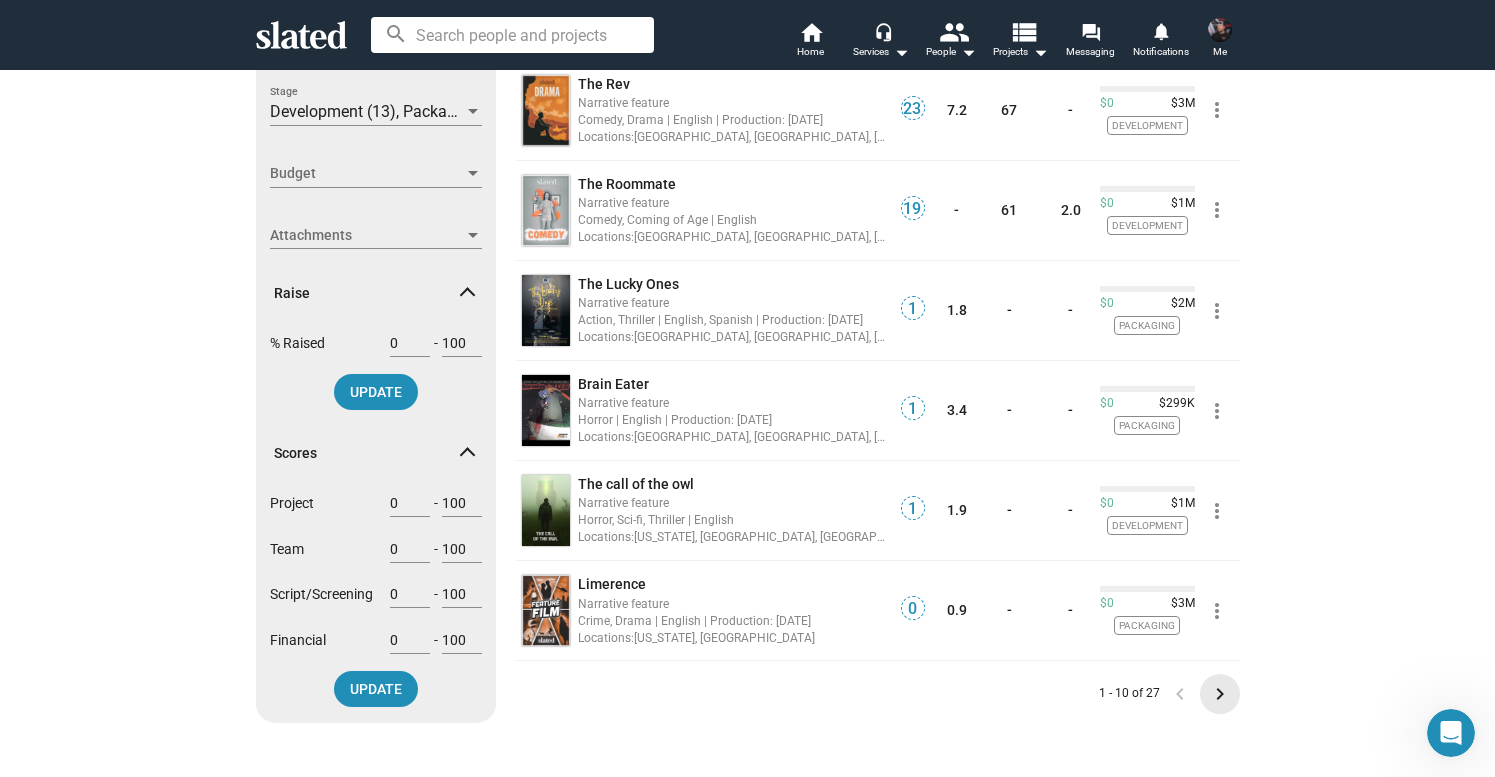 click on "keyboard_arrow_right" 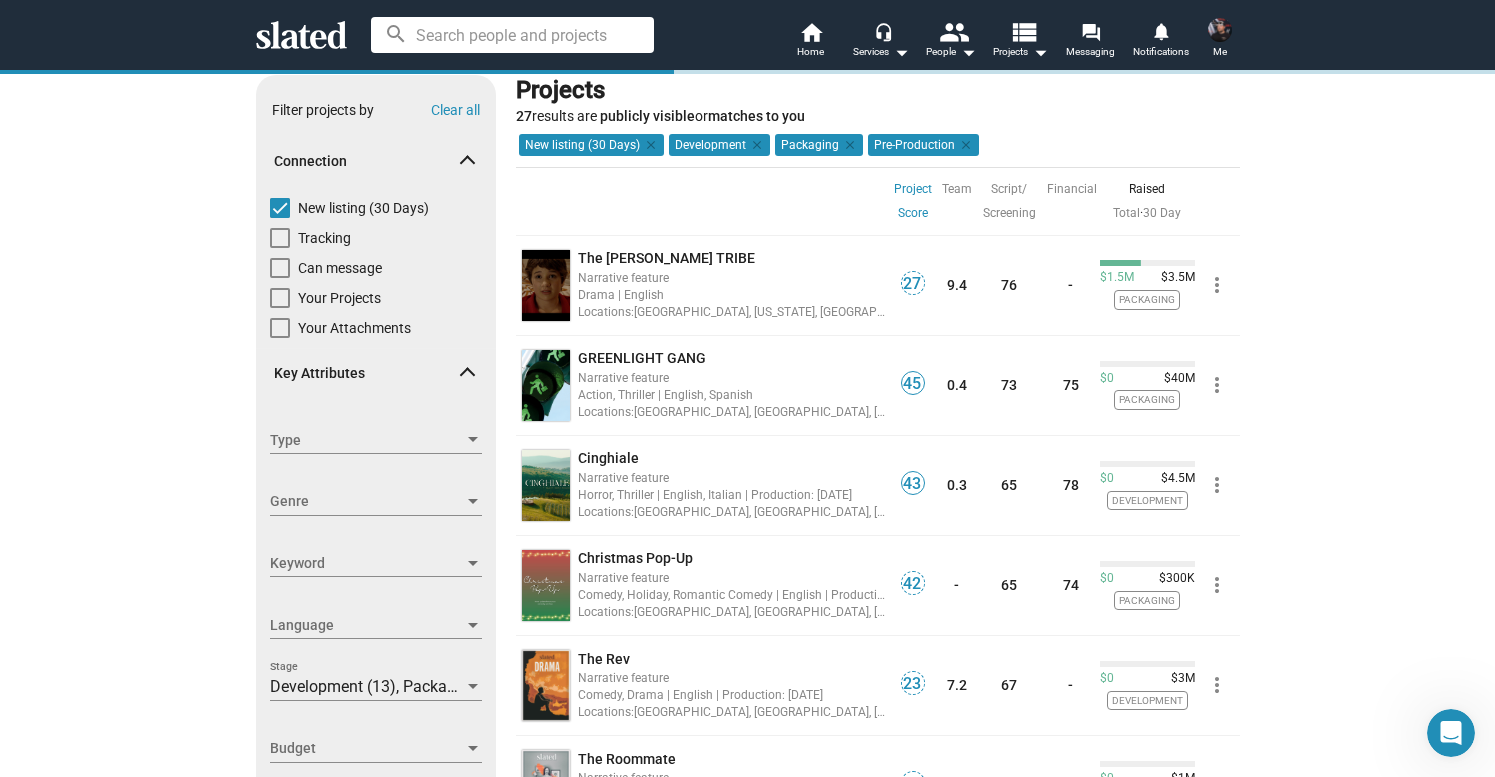 scroll, scrollTop: 0, scrollLeft: 0, axis: both 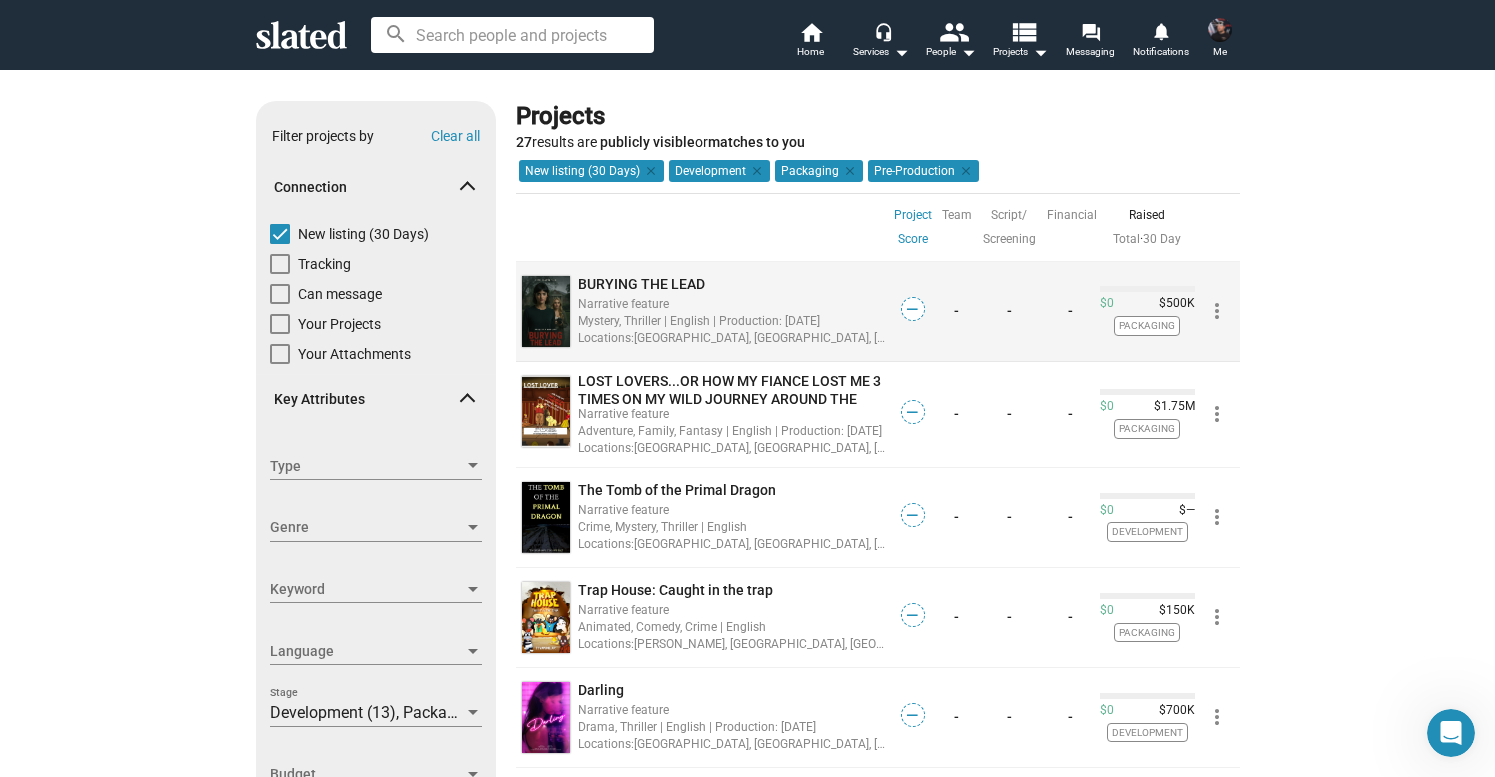 click on "BURYING THE LEAD" 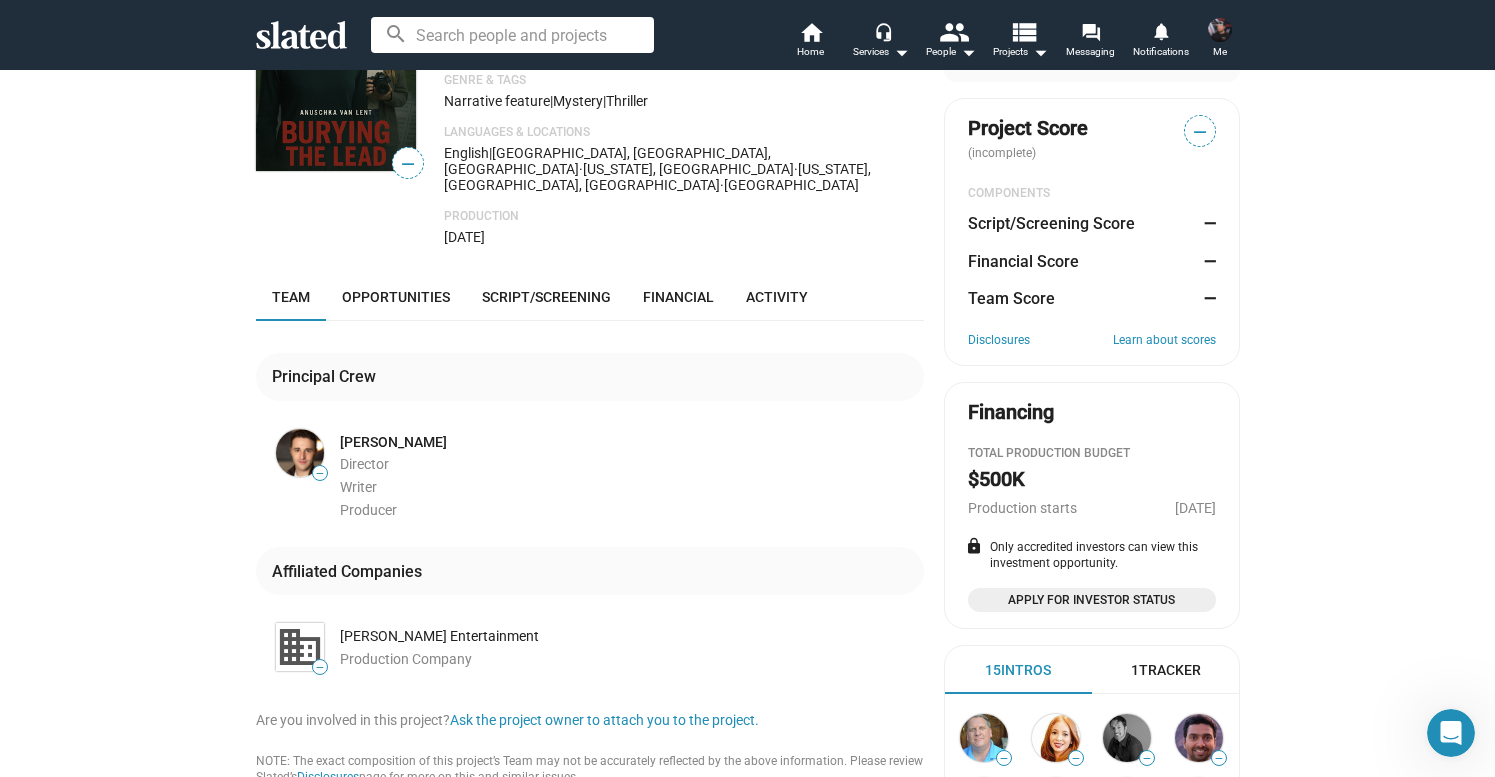 scroll, scrollTop: 171, scrollLeft: 0, axis: vertical 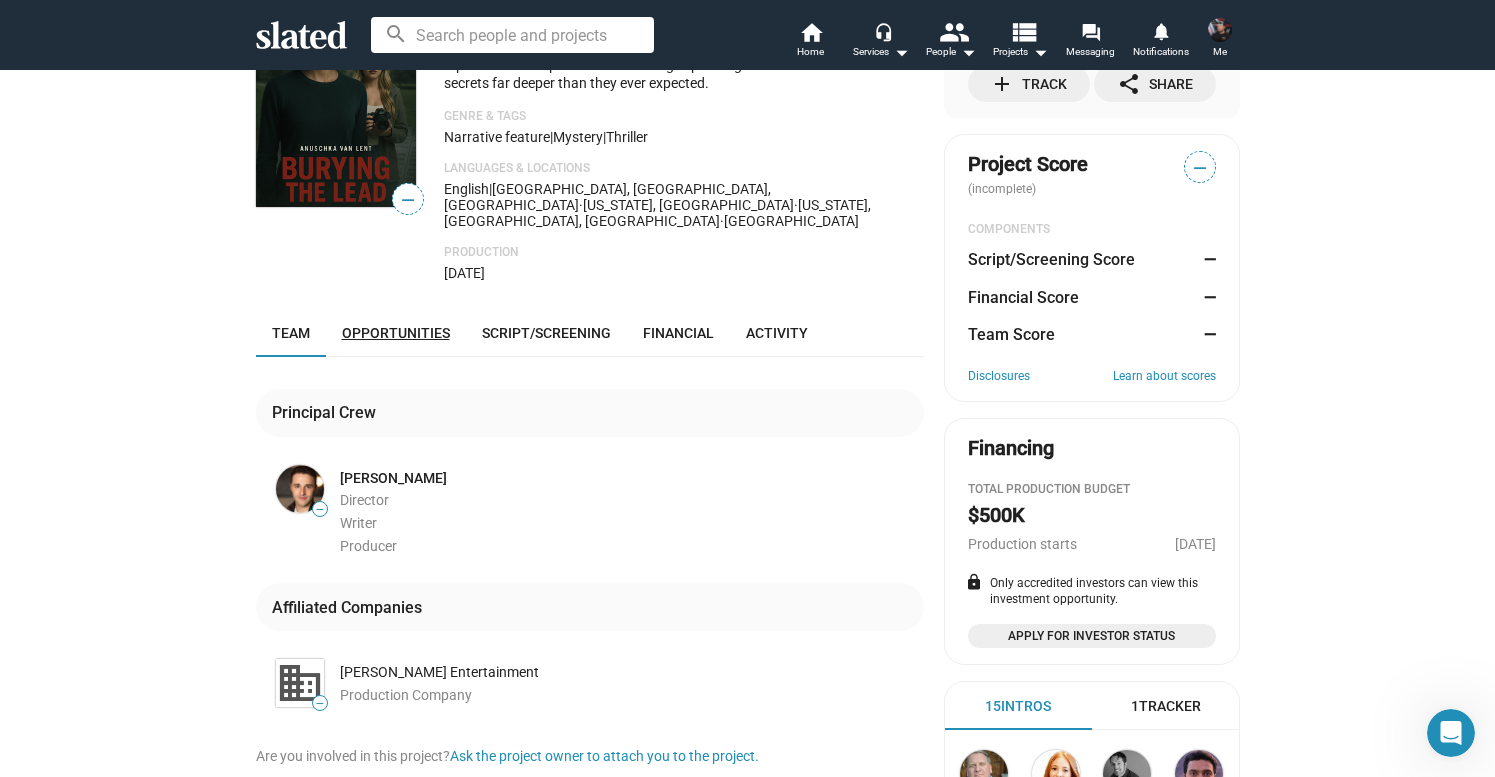 click on "Opportunities" at bounding box center (396, 333) 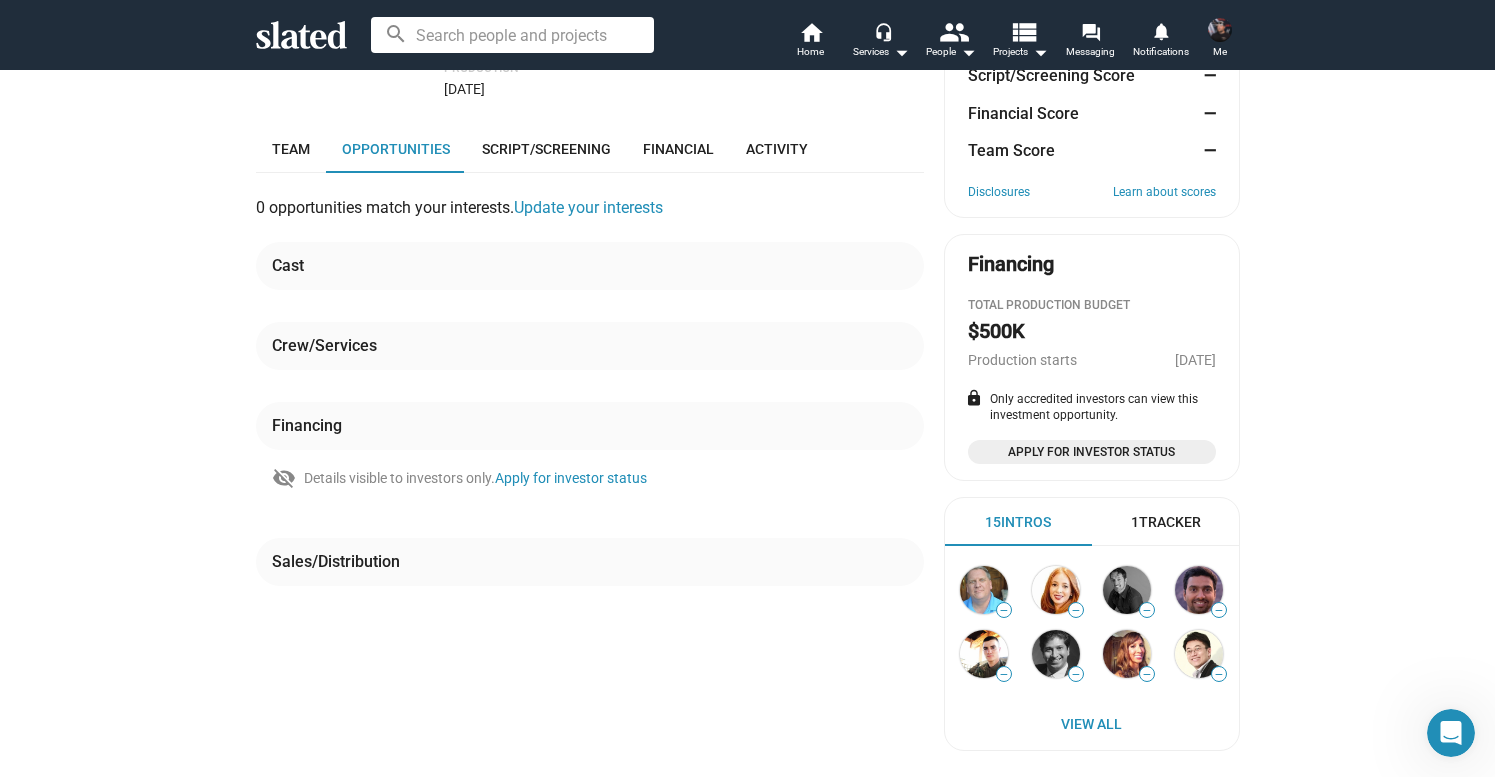 scroll, scrollTop: 306, scrollLeft: 0, axis: vertical 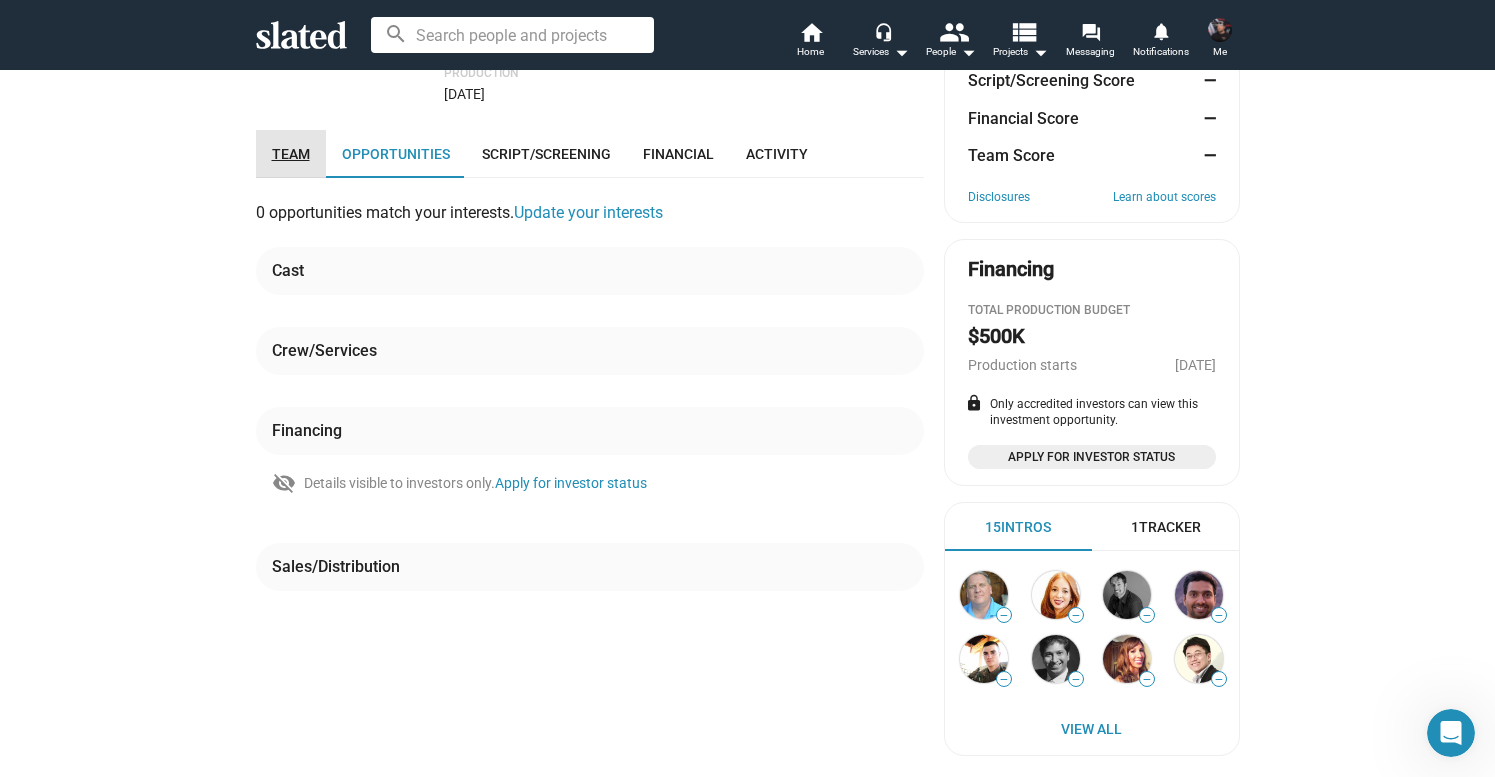click on "Team" at bounding box center (291, 154) 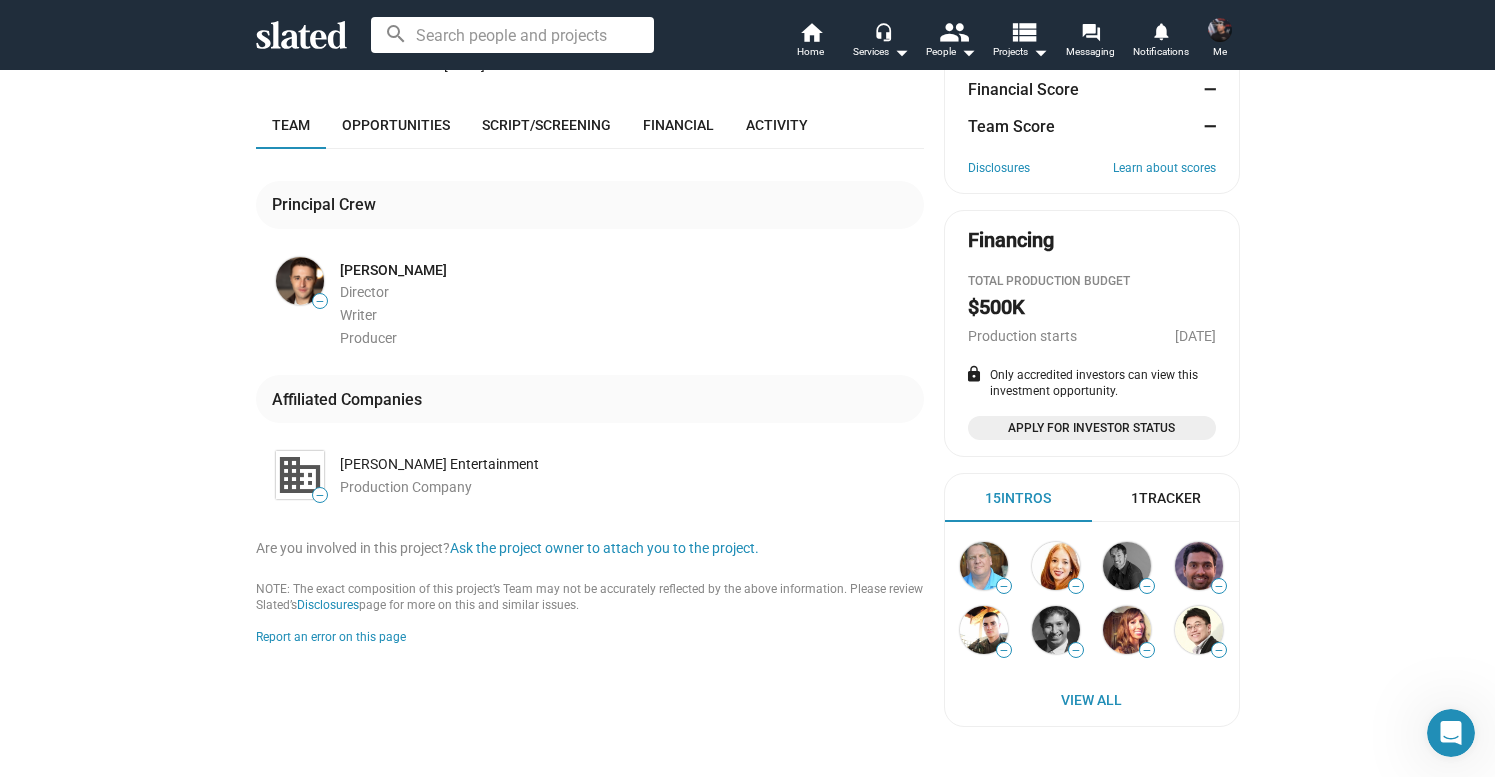 scroll, scrollTop: 353, scrollLeft: 0, axis: vertical 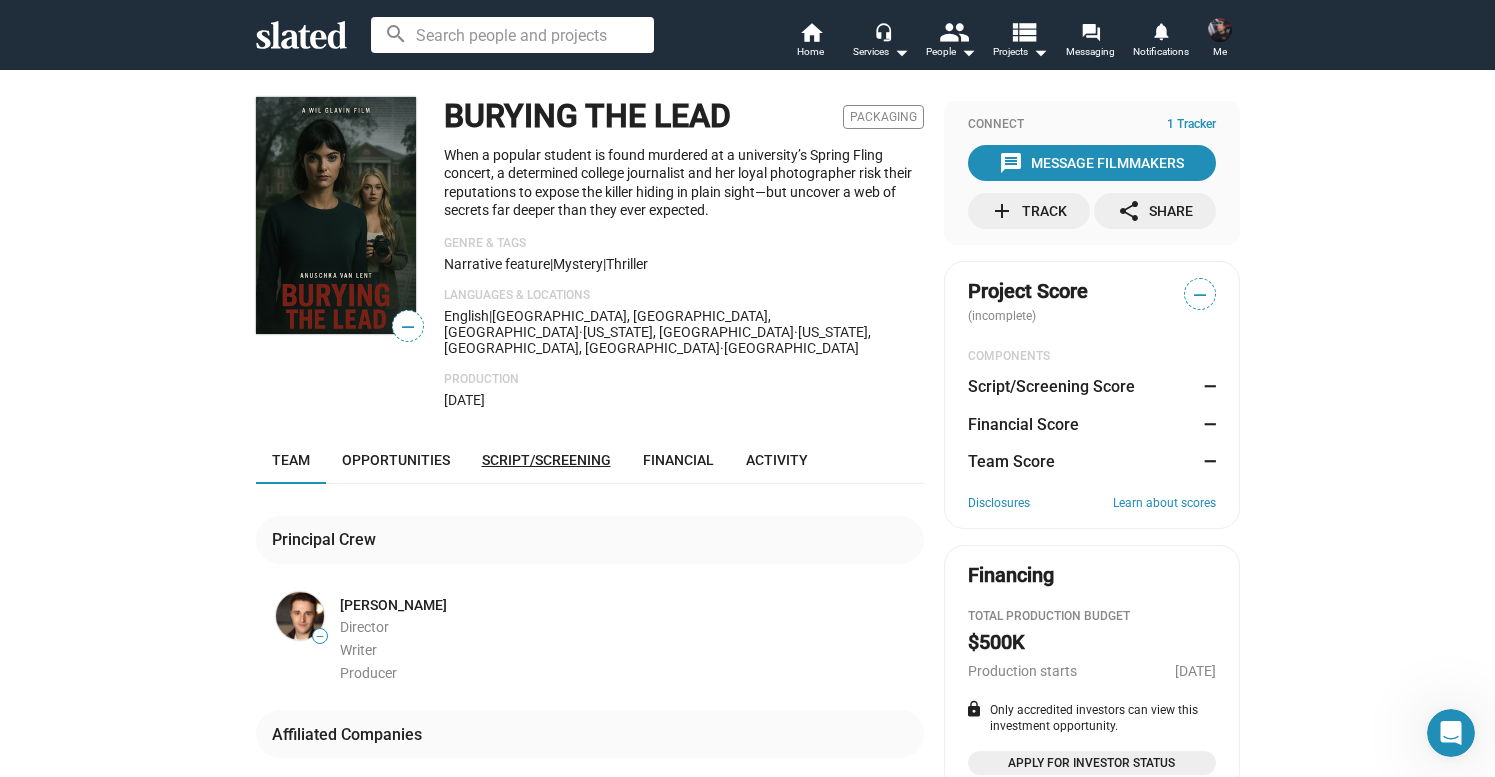 click on "Script/Screening" at bounding box center [546, 460] 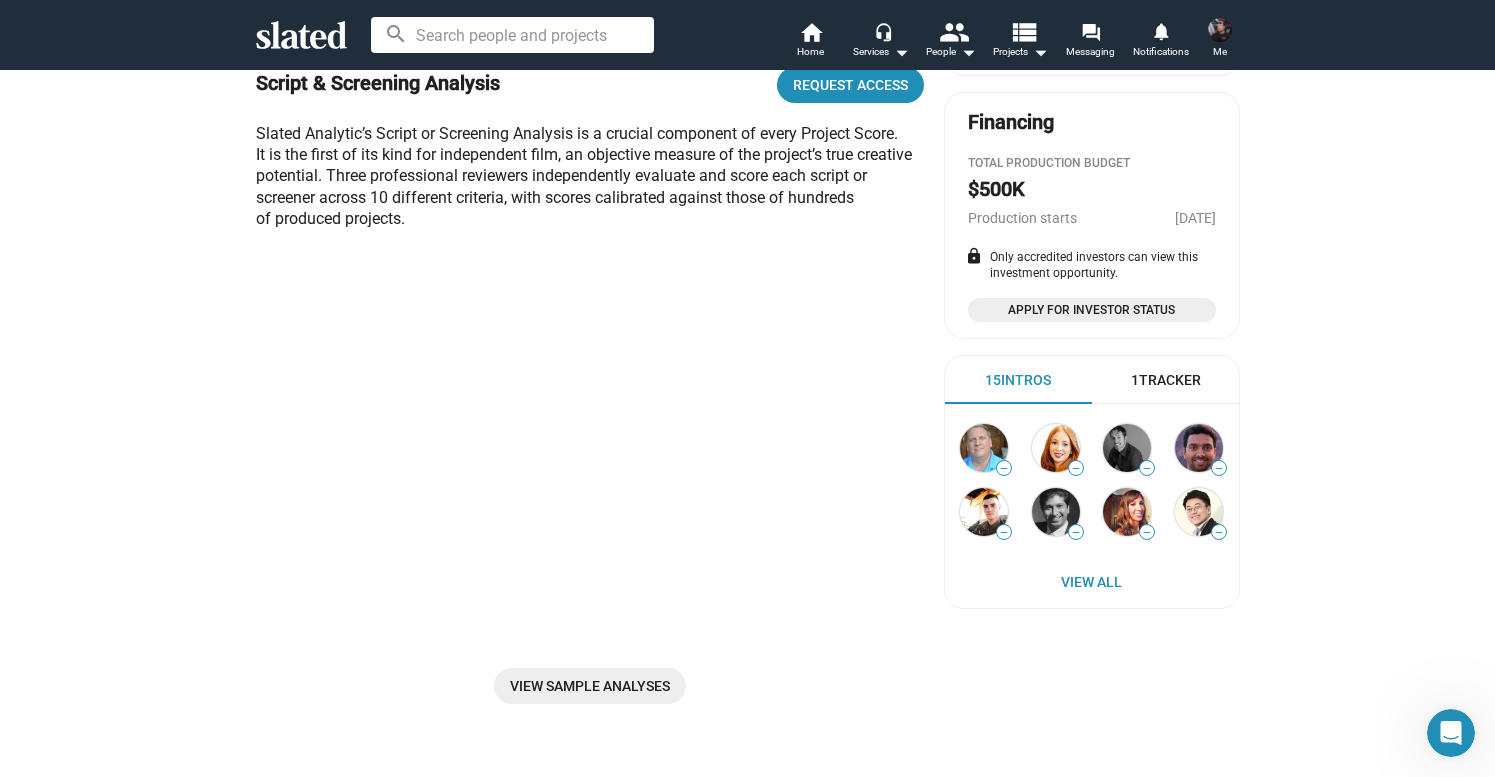 scroll, scrollTop: 480, scrollLeft: 0, axis: vertical 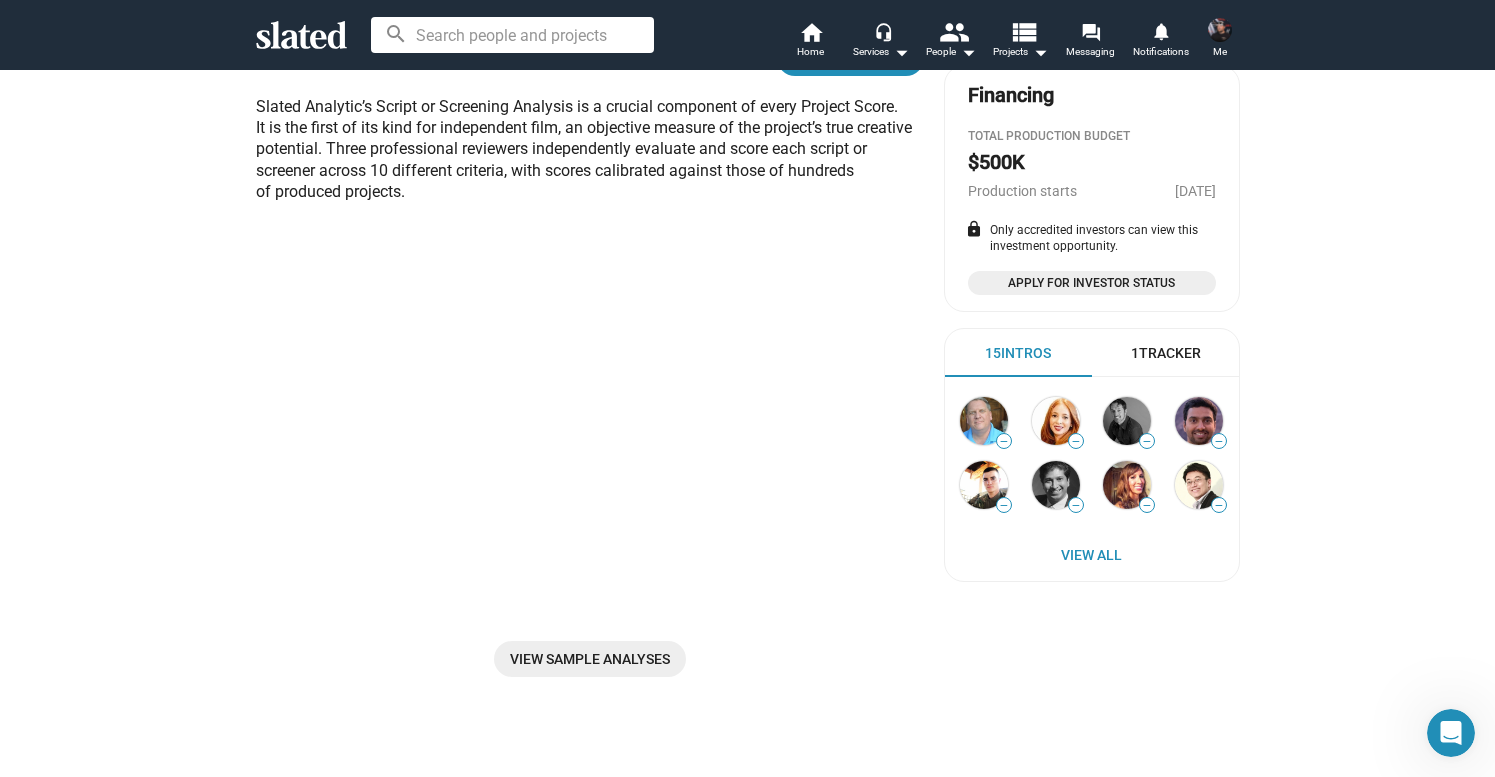 click on "— — — — — — — — — — View All" at bounding box center [1092, 475] 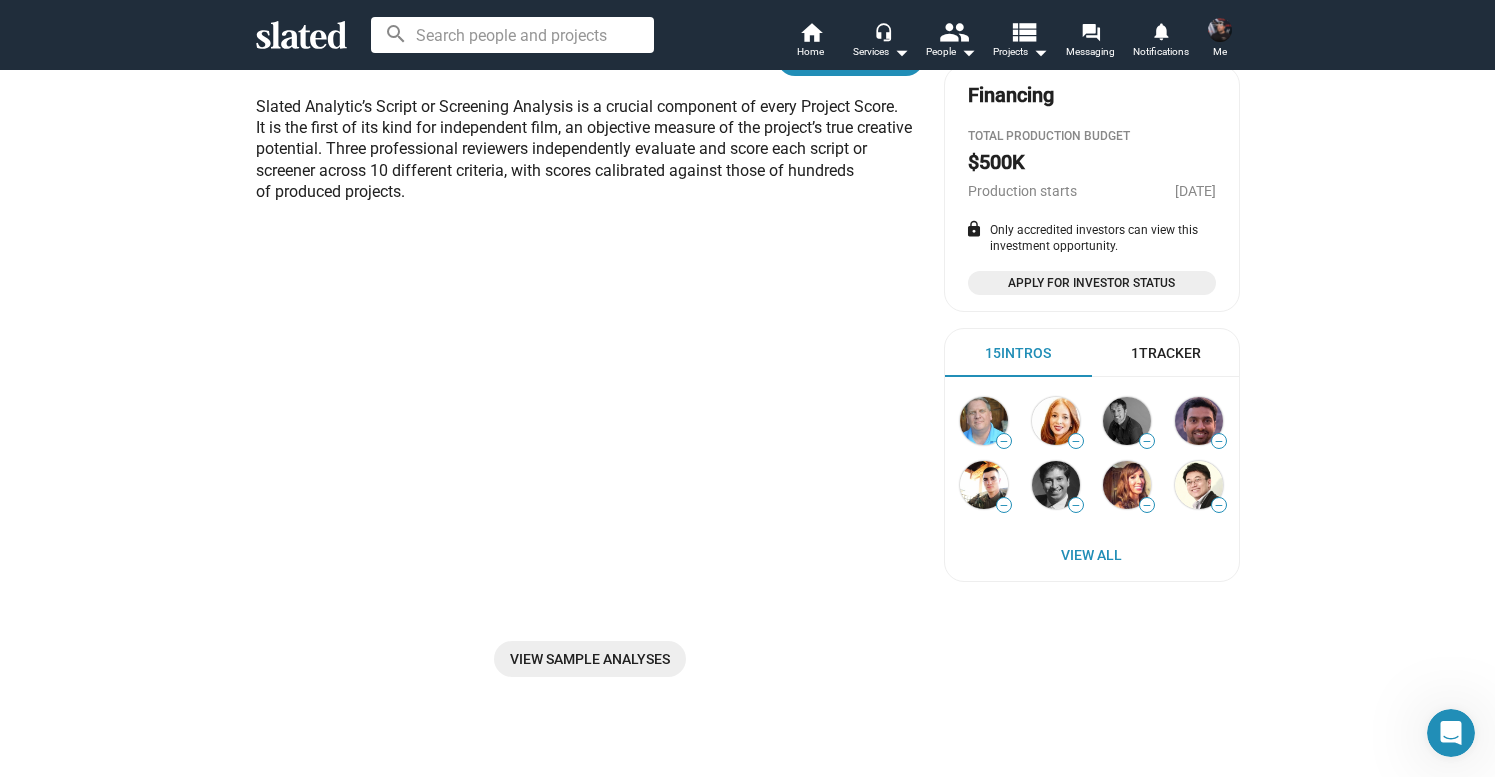 click on "1  Tracker" at bounding box center [1166, 353] 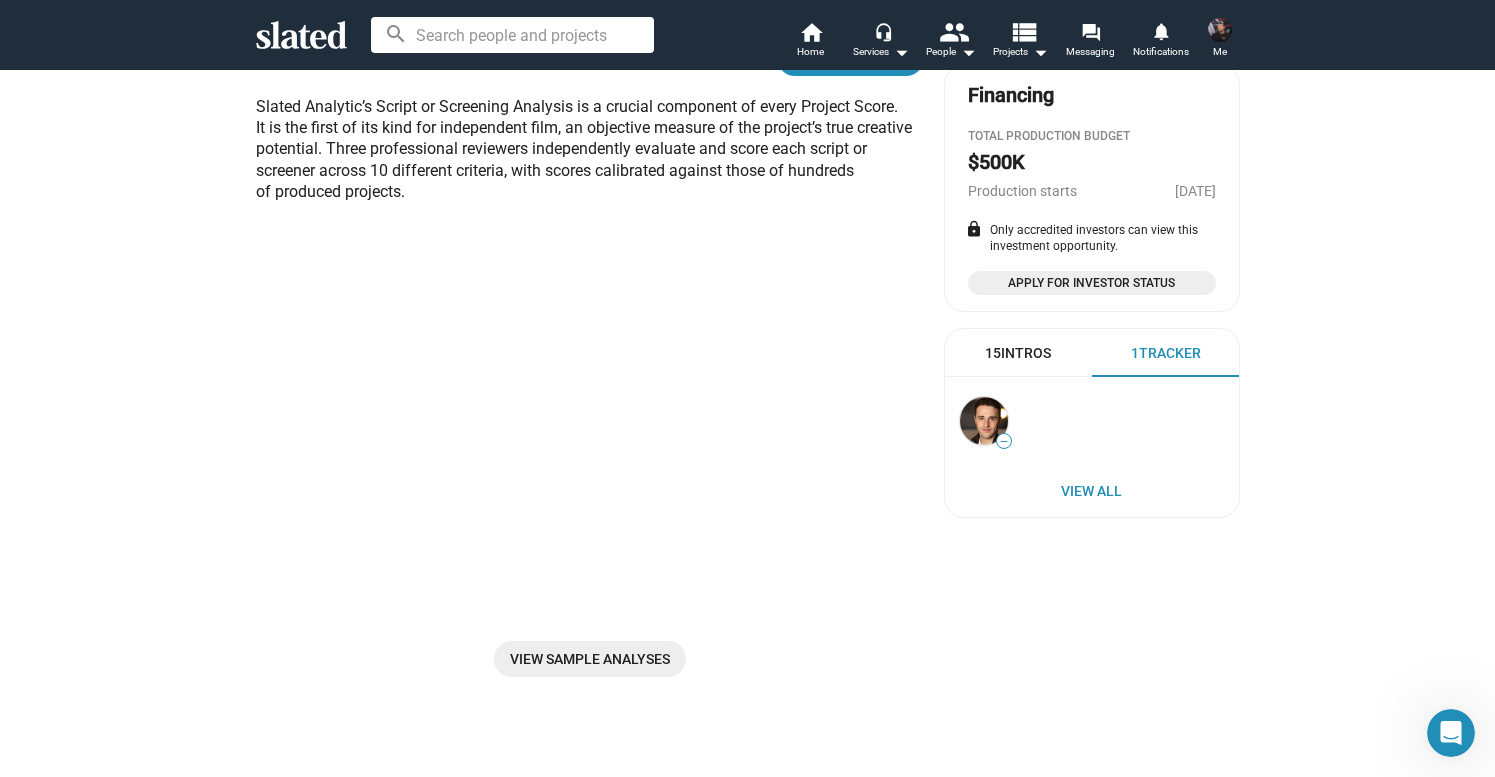 click on "15  Intros" at bounding box center [1018, 353] 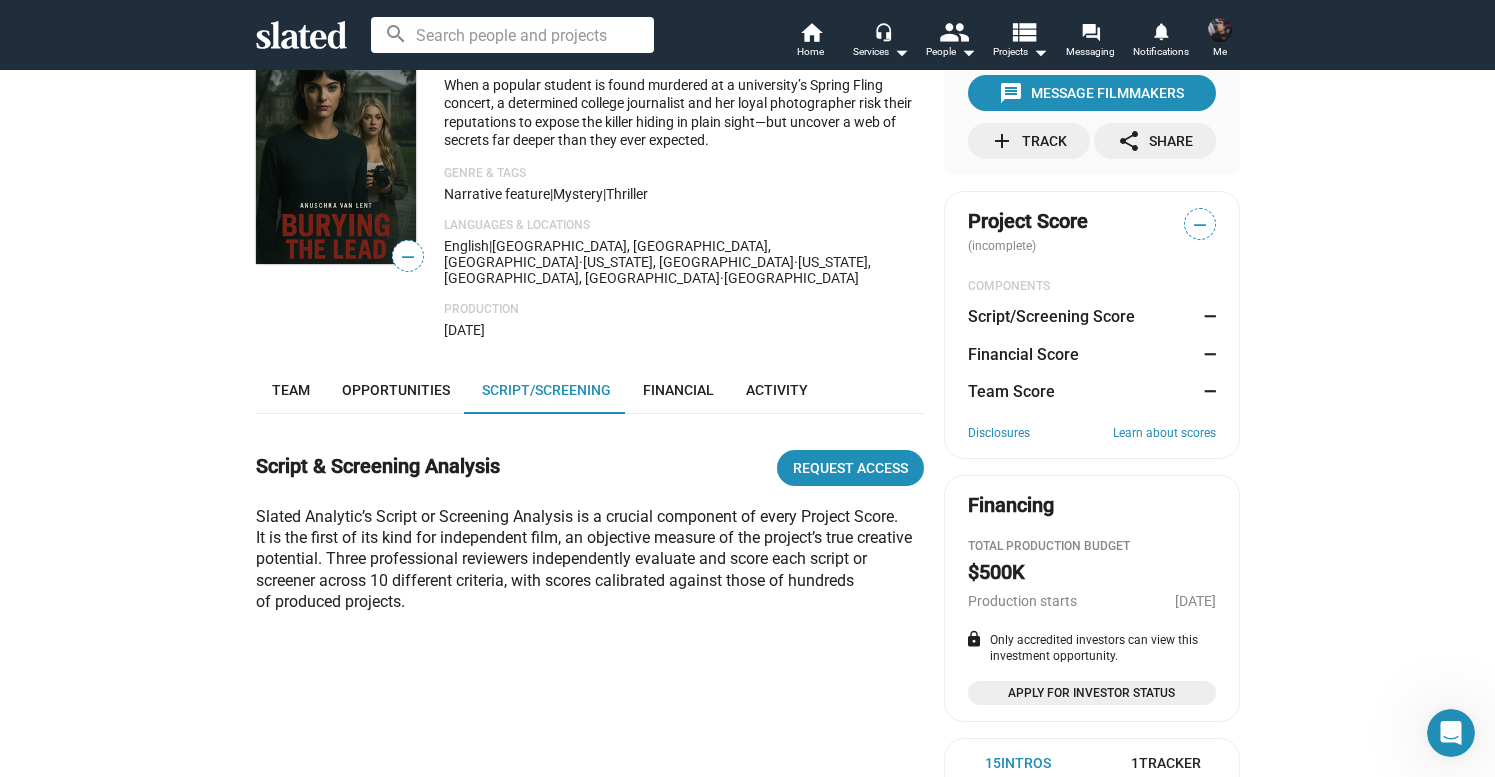 scroll, scrollTop: 0, scrollLeft: 0, axis: both 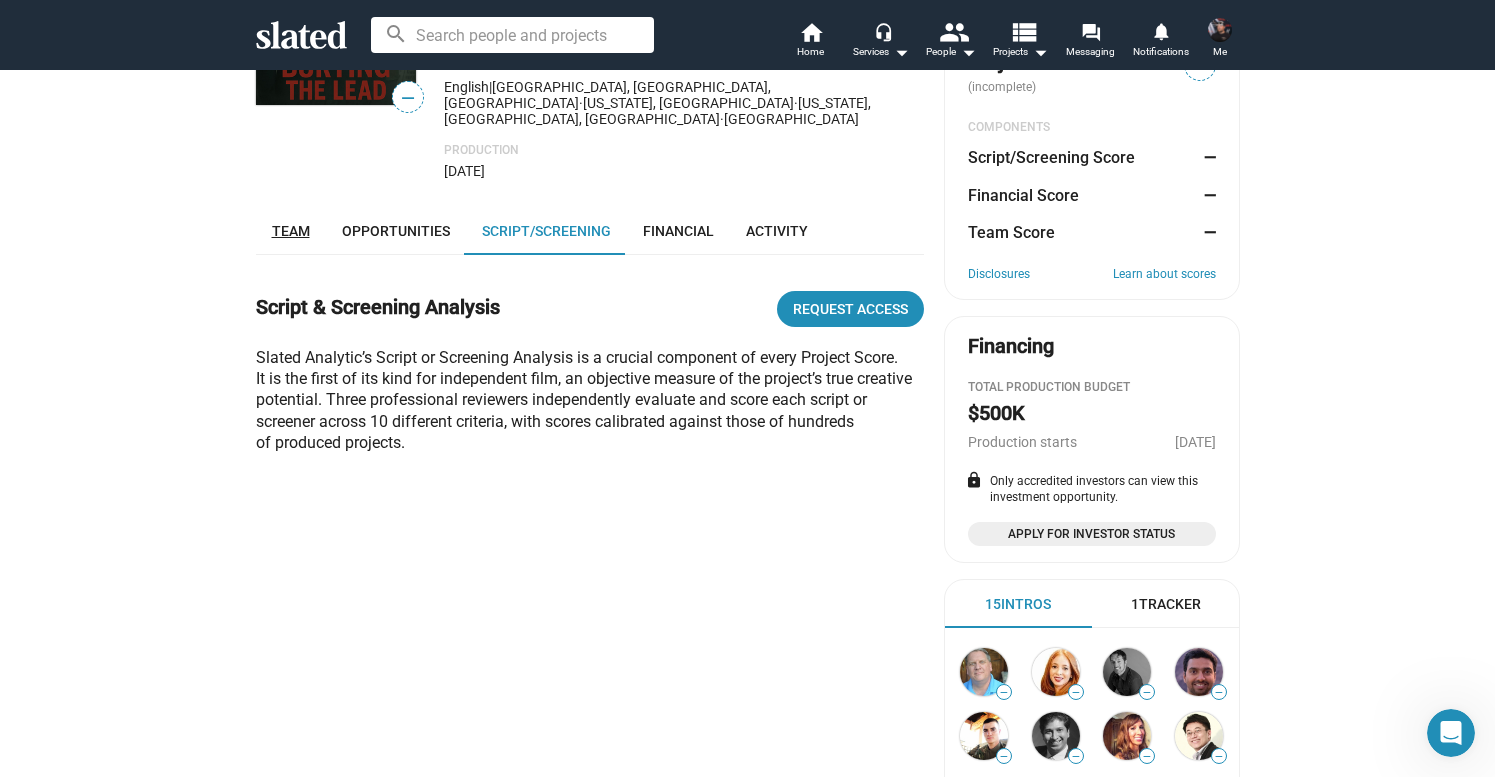 click on "Team" at bounding box center (291, 231) 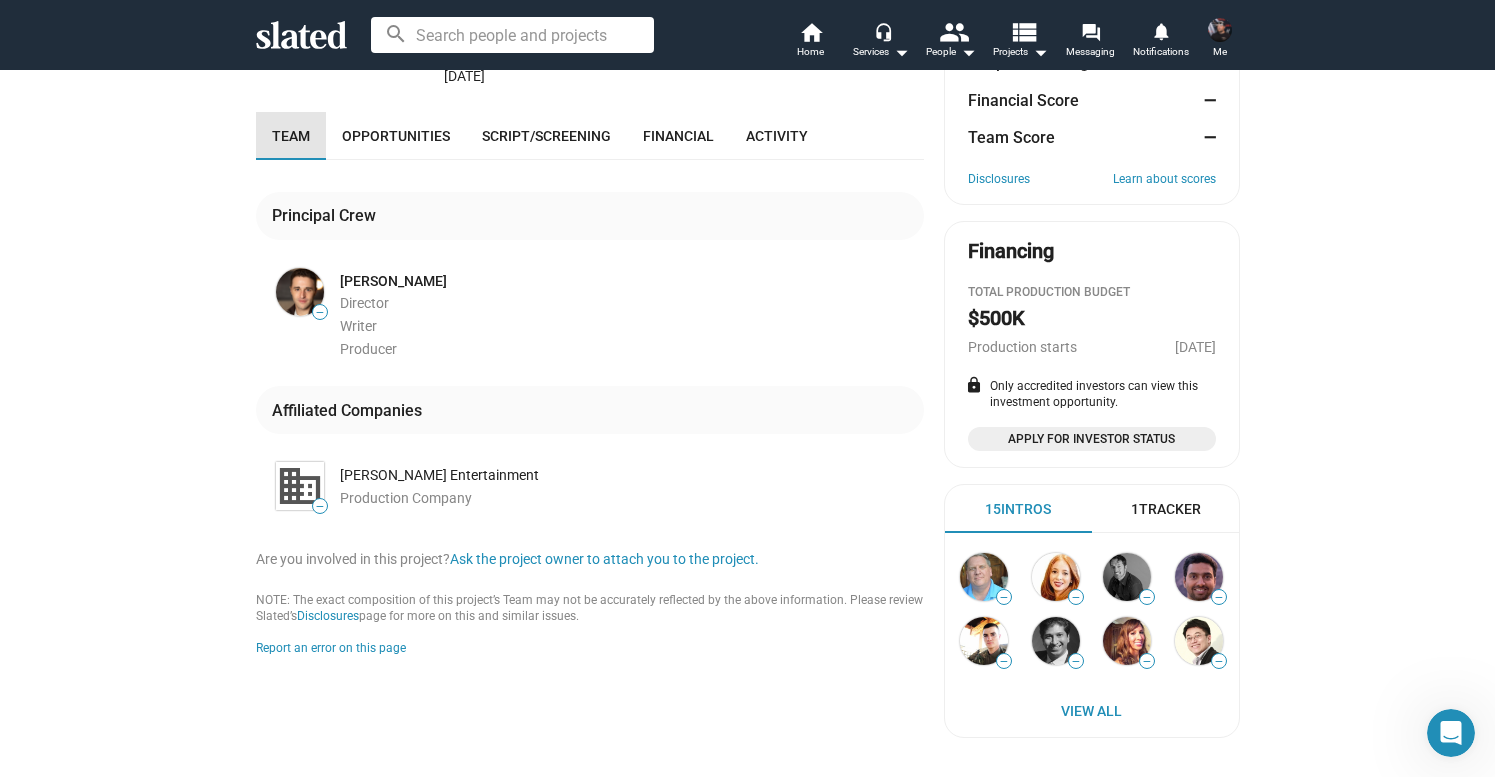 scroll, scrollTop: 353, scrollLeft: 0, axis: vertical 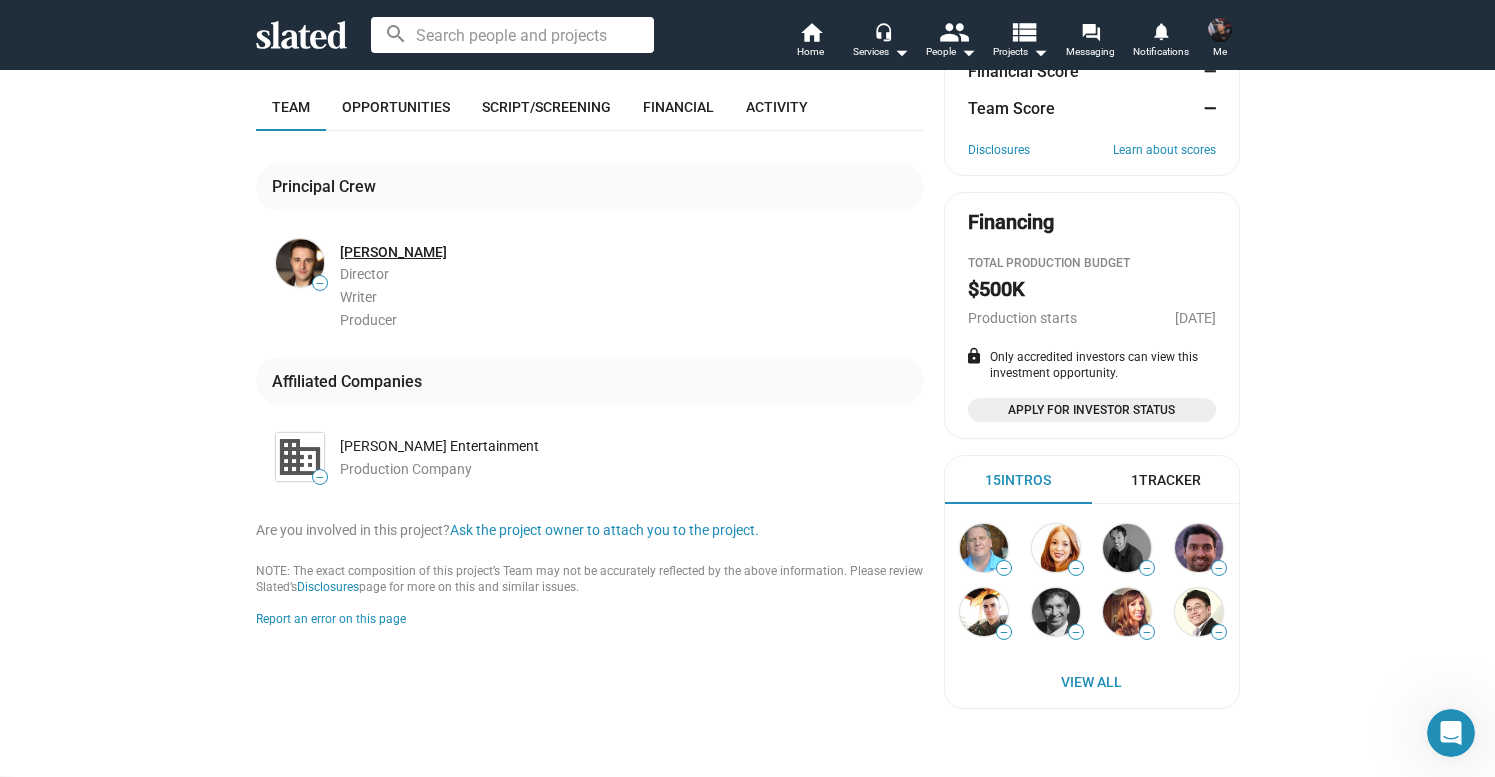 click on "Wil Glavin" 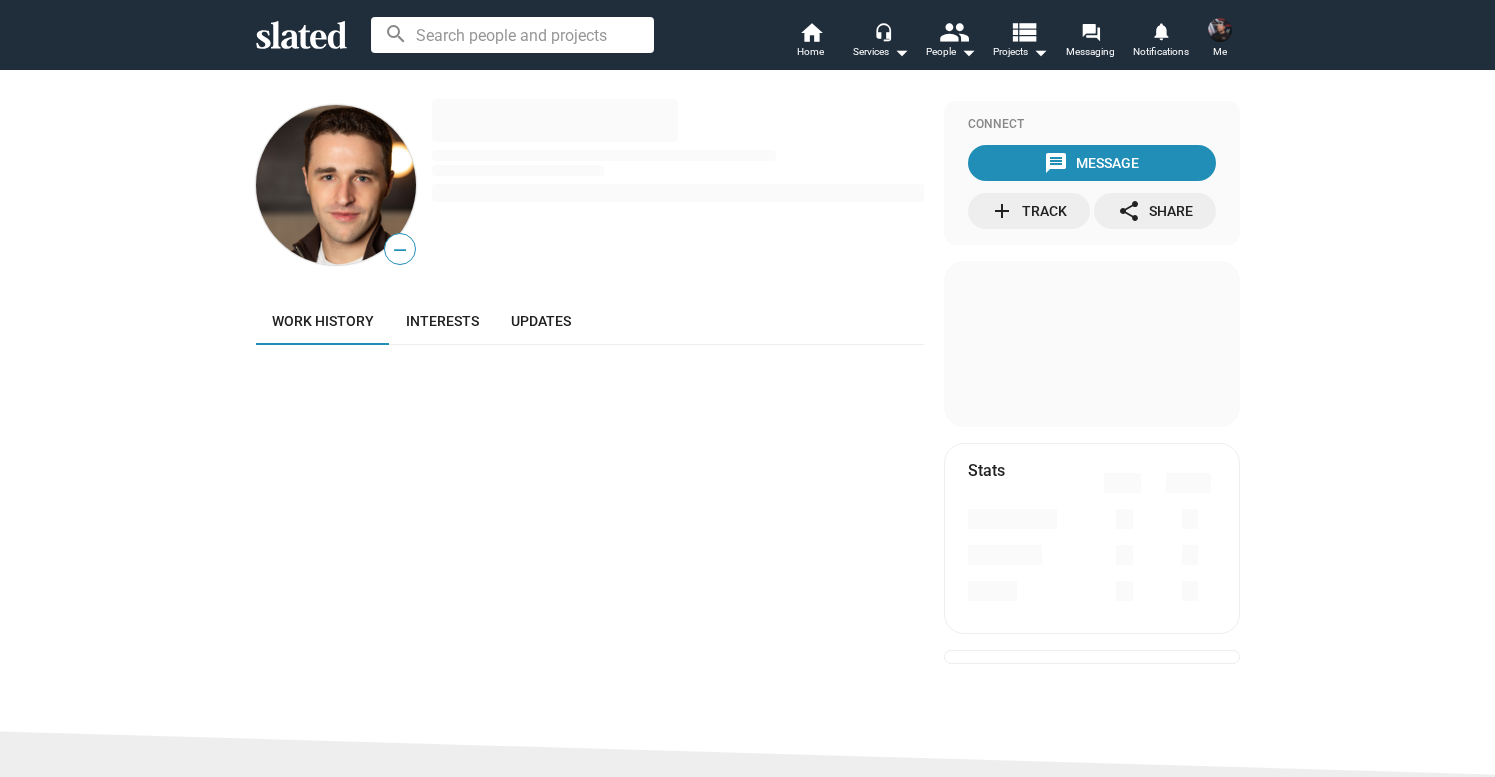 scroll, scrollTop: 0, scrollLeft: 0, axis: both 